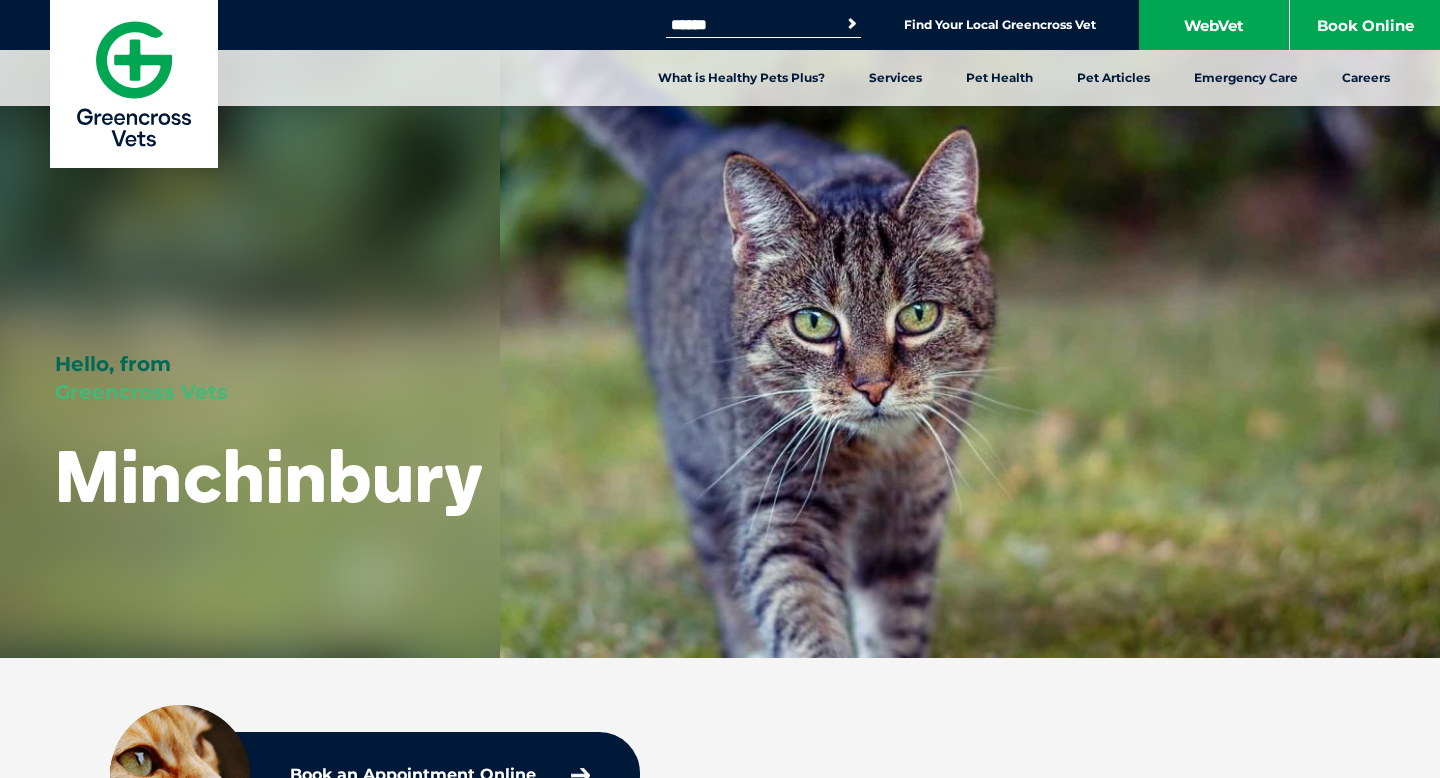 scroll, scrollTop: 0, scrollLeft: 0, axis: both 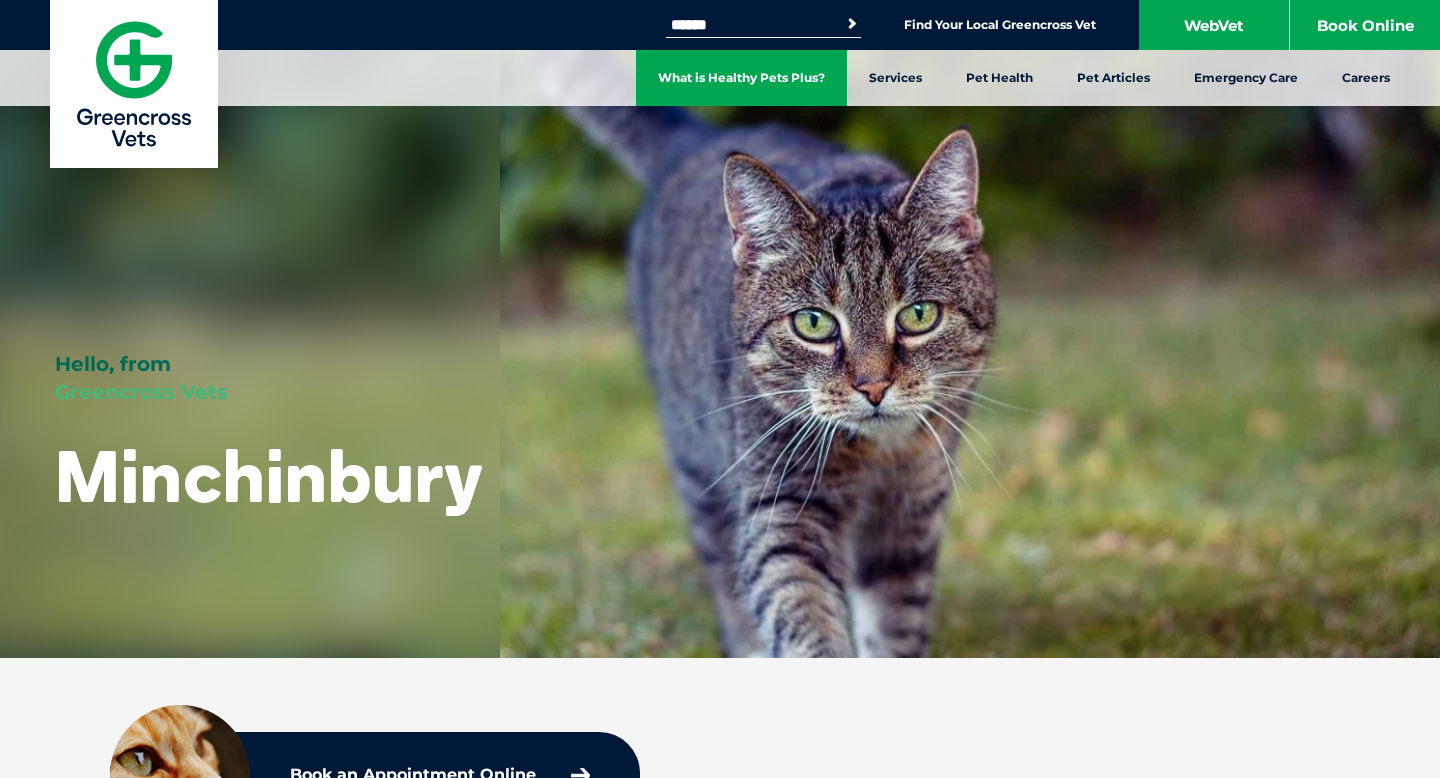 click on "What is Healthy Pets Plus?" at bounding box center [741, 78] 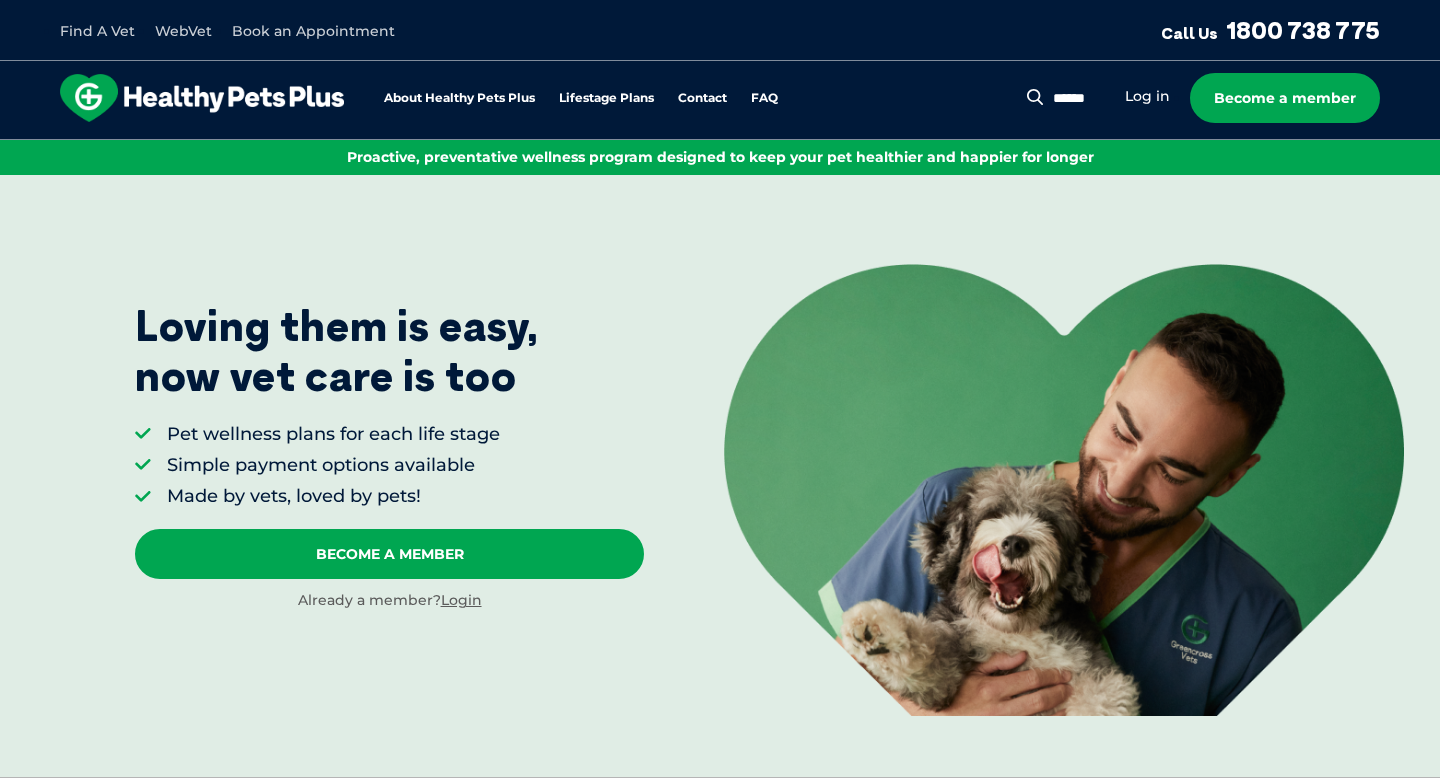 scroll, scrollTop: 0, scrollLeft: 0, axis: both 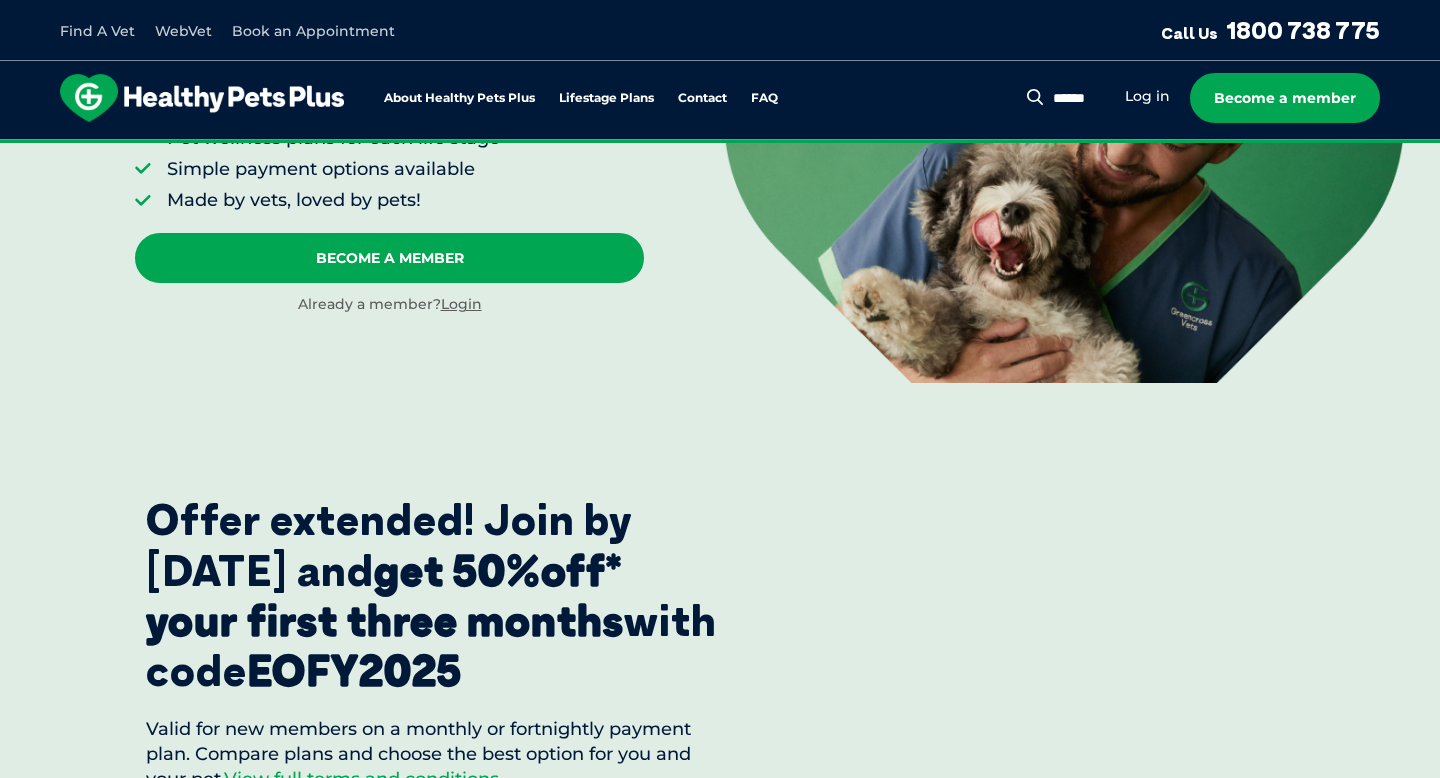 click on "Offer extended! Join by 15 July 2025 and  get 50%off* your first three months  with code  EOFY2025" at bounding box center [433, 596] 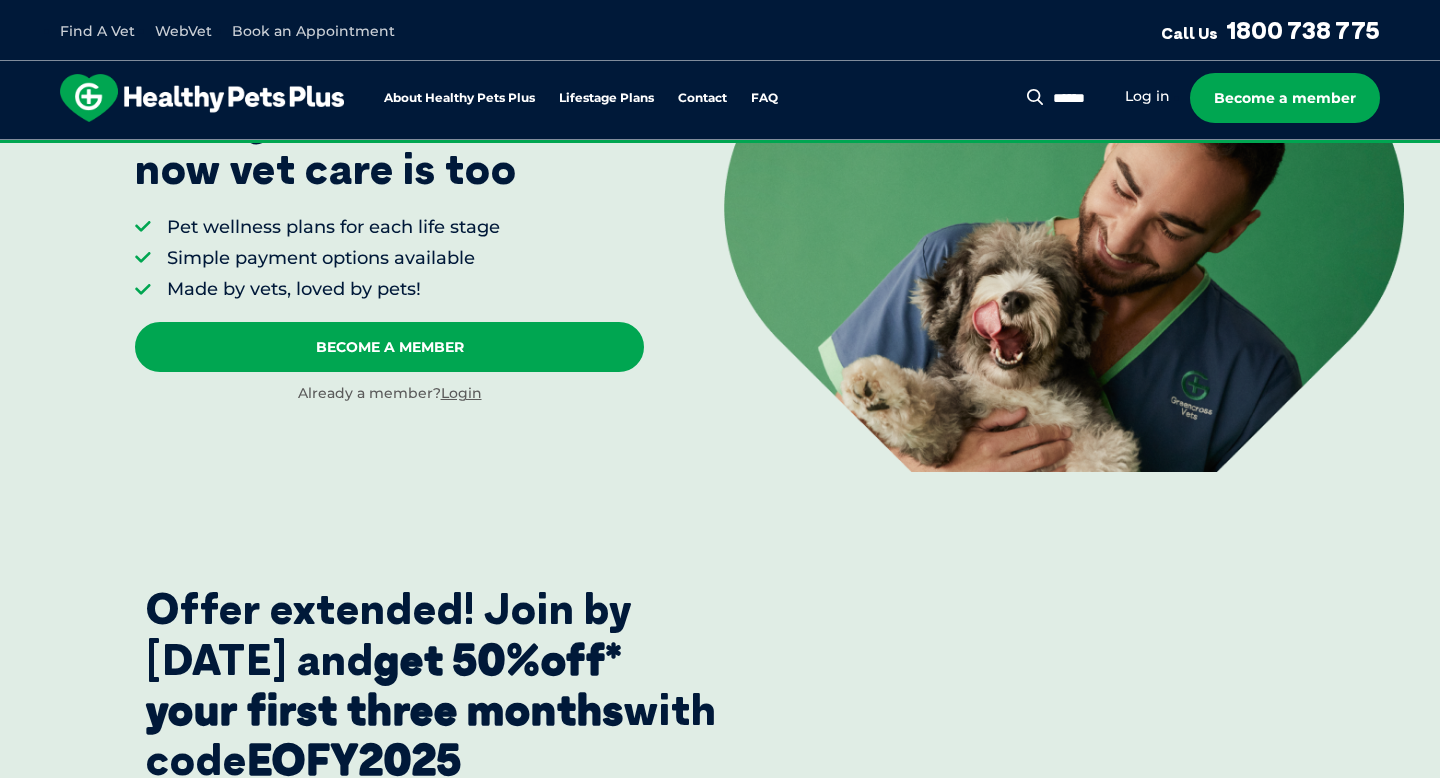 scroll, scrollTop: 111, scrollLeft: 0, axis: vertical 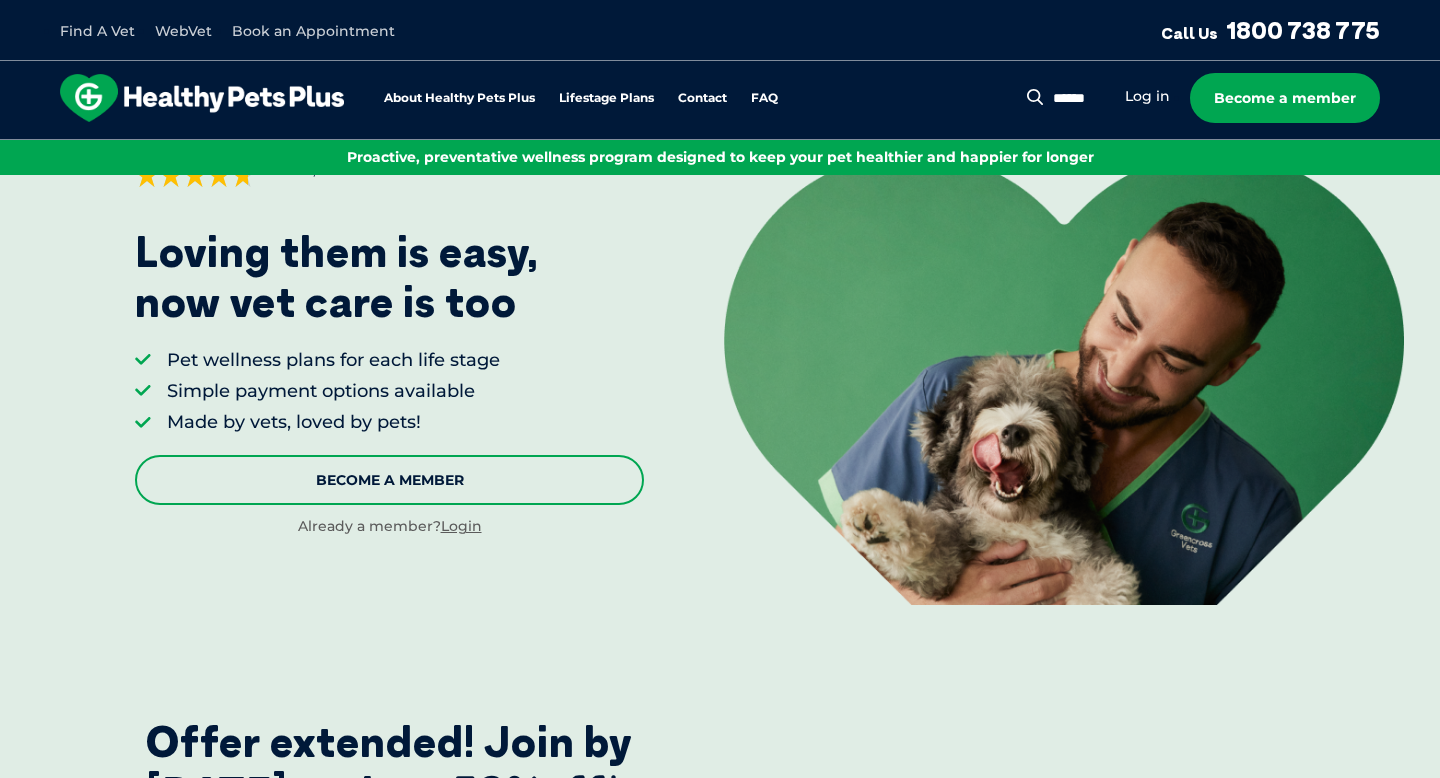 click on "Become A Member" at bounding box center (389, 480) 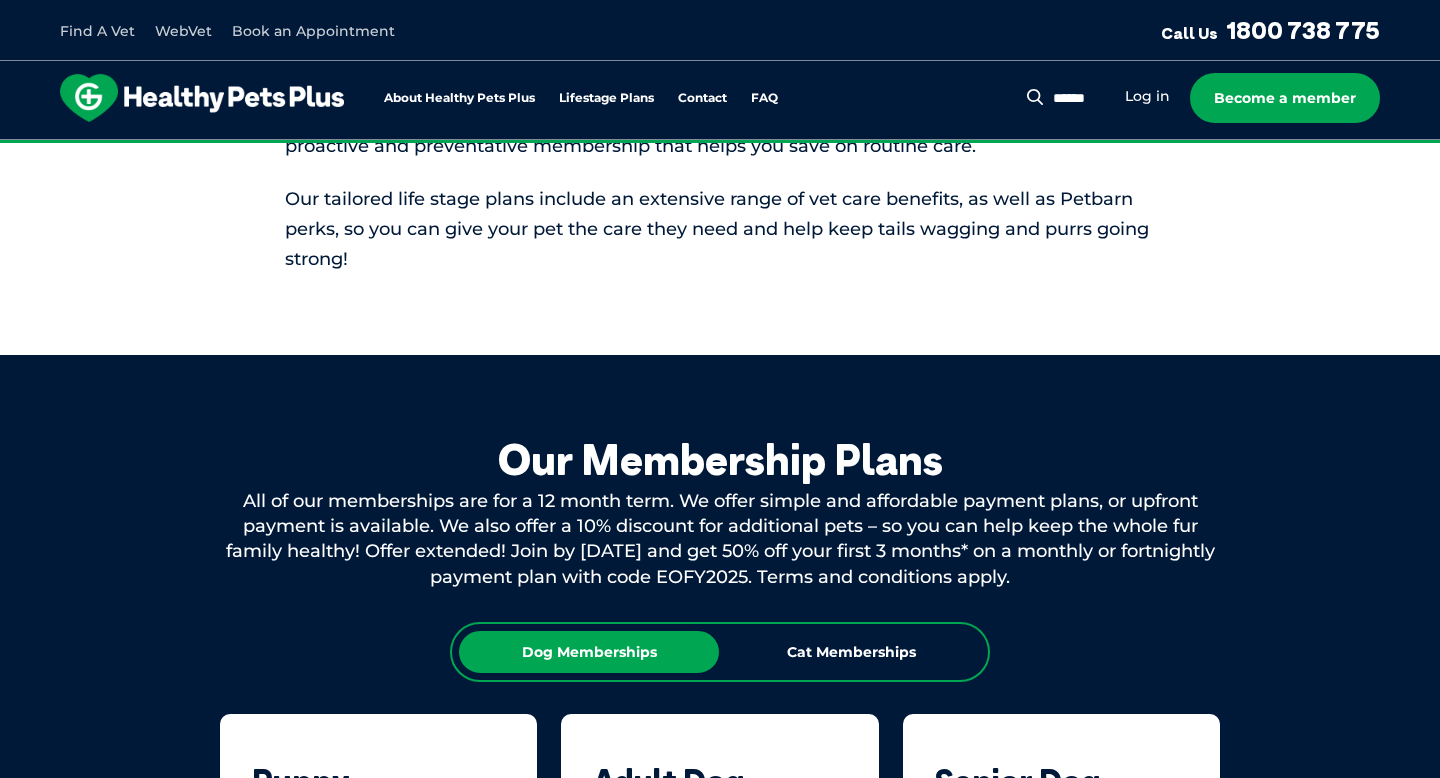 scroll, scrollTop: 1826, scrollLeft: 0, axis: vertical 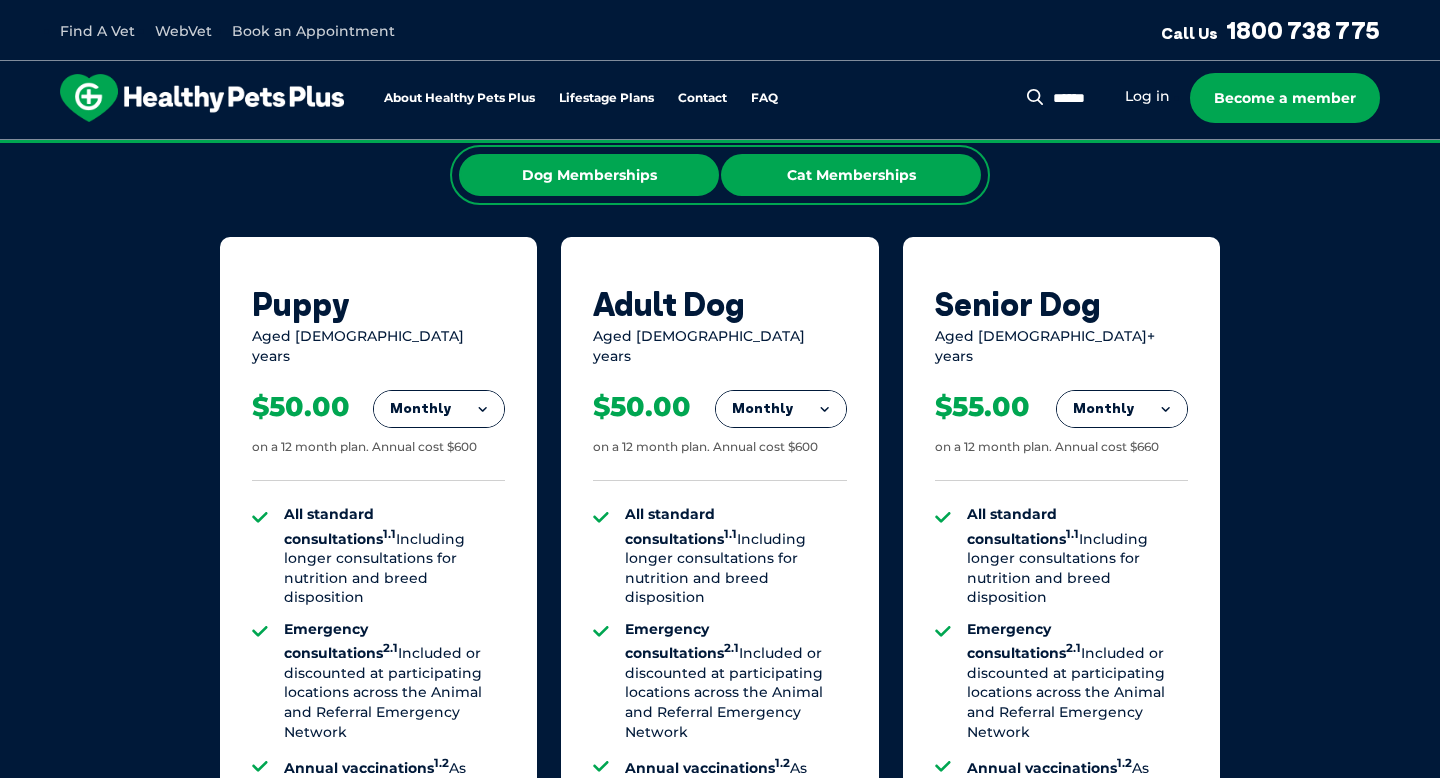 click on "Cat Memberships" at bounding box center (851, 175) 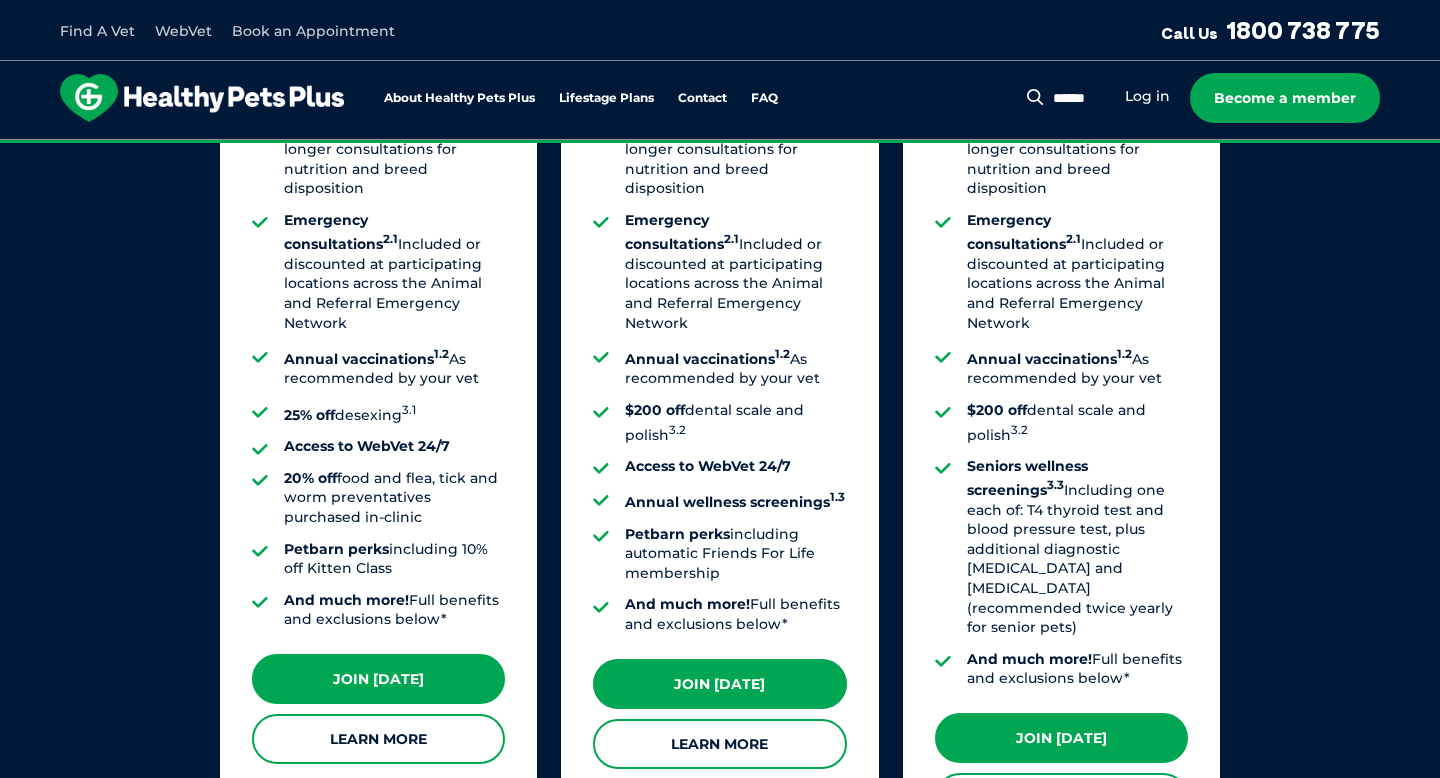 scroll, scrollTop: 2238, scrollLeft: 0, axis: vertical 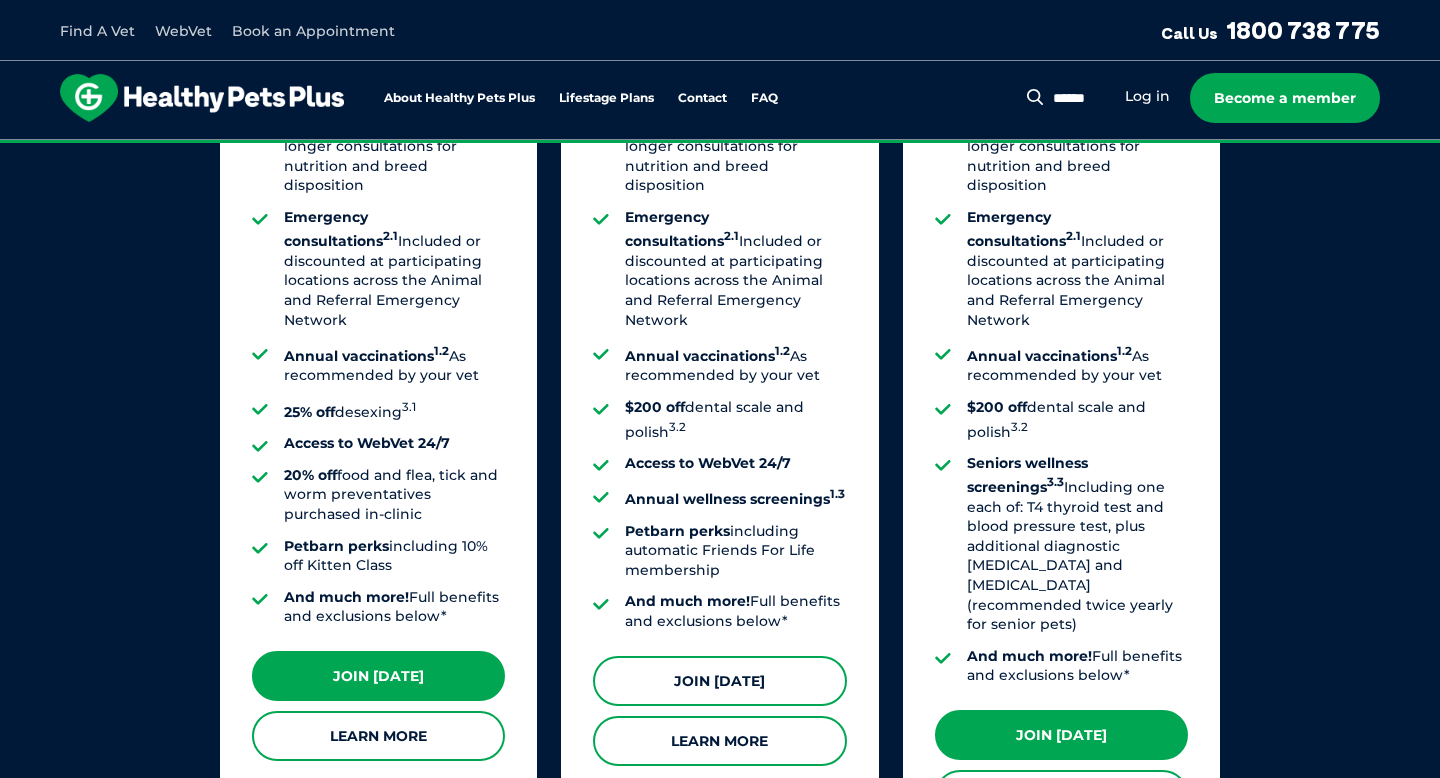 click on "Join Today" at bounding box center (719, 681) 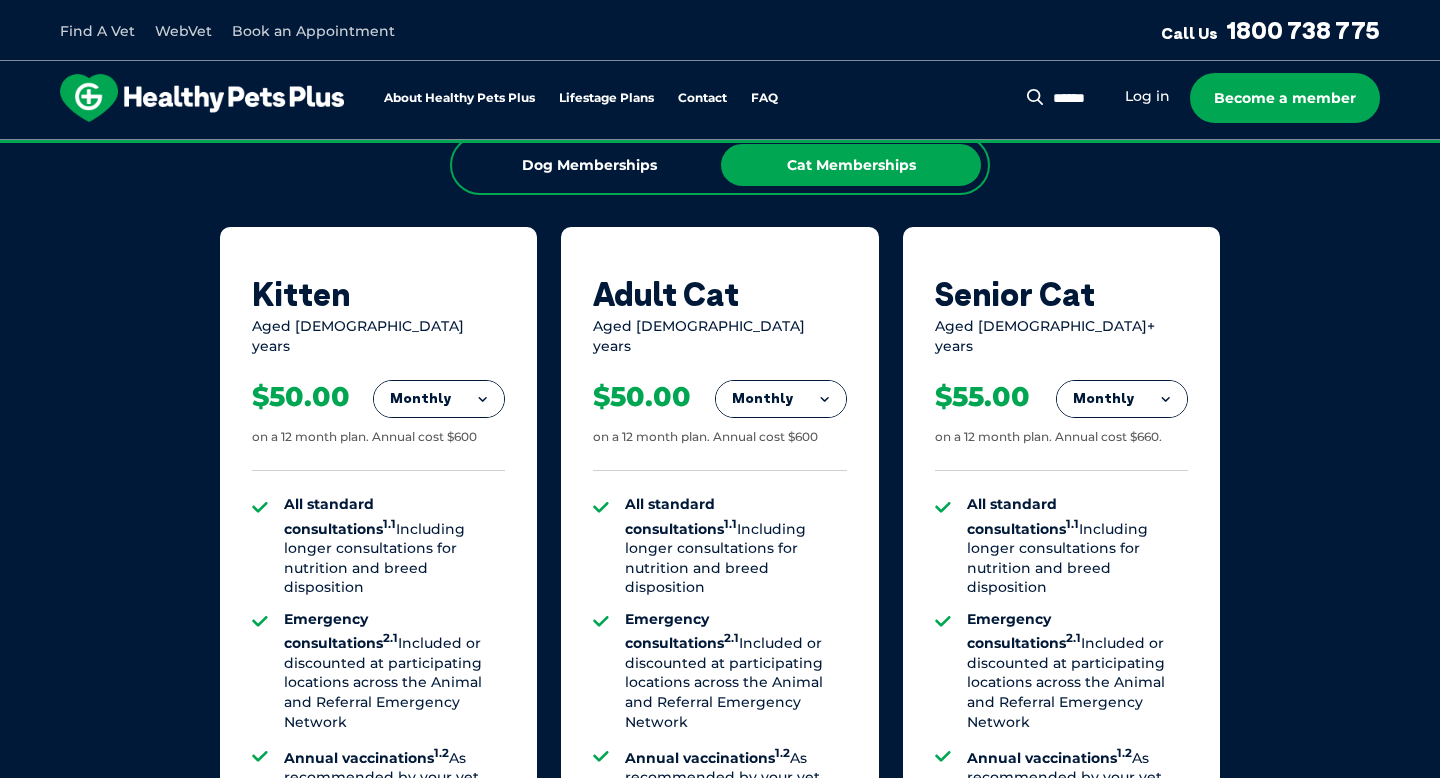scroll, scrollTop: 1674, scrollLeft: 0, axis: vertical 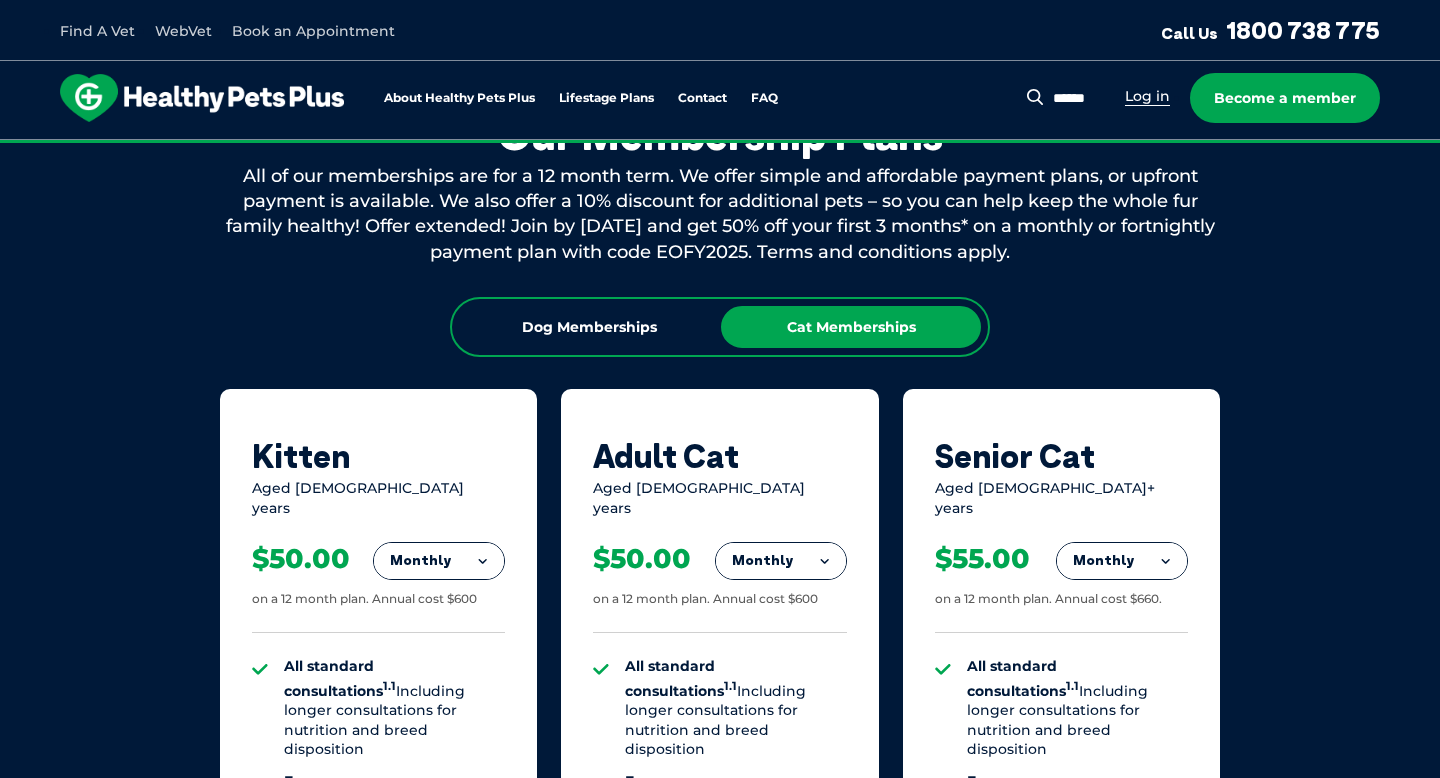 click on "Log in" at bounding box center [1147, 96] 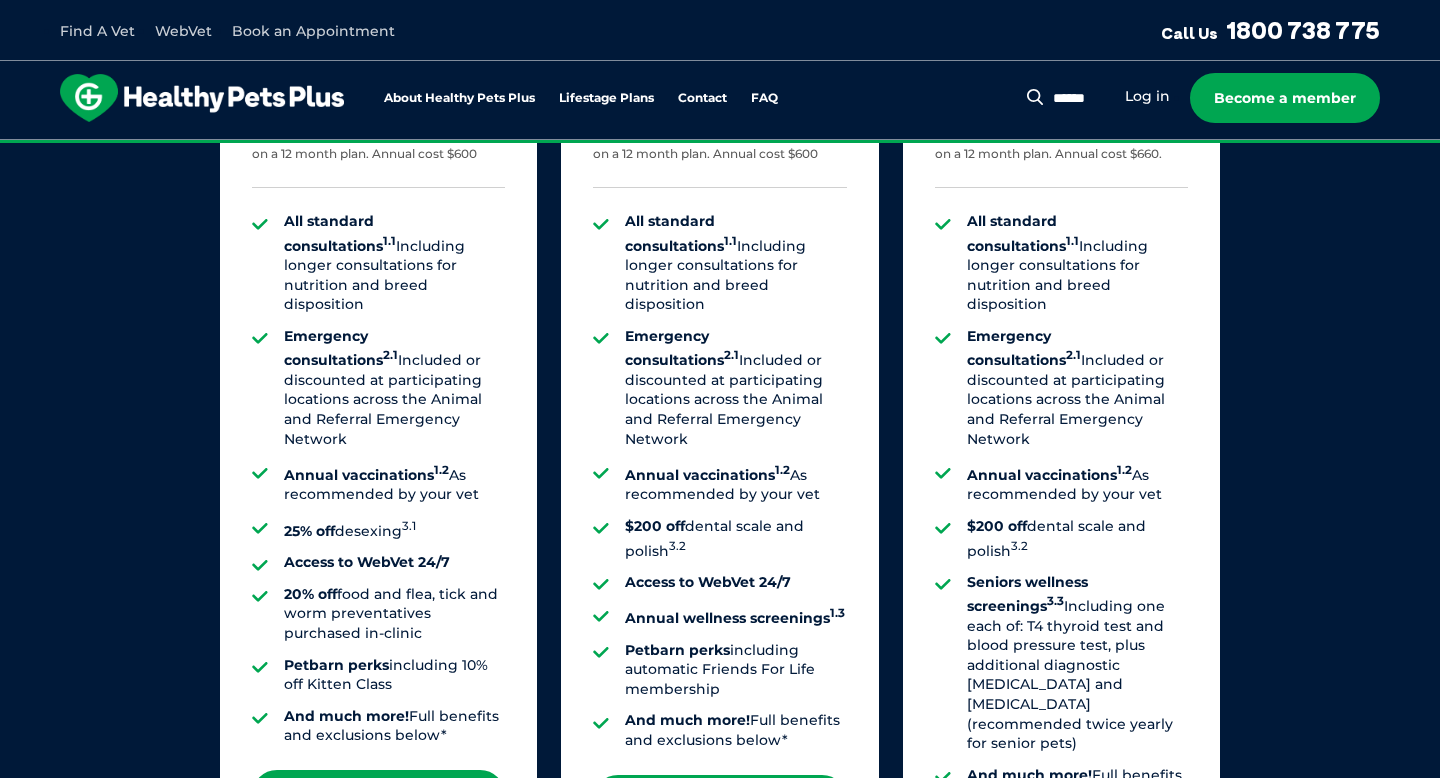 scroll, scrollTop: 2198, scrollLeft: 0, axis: vertical 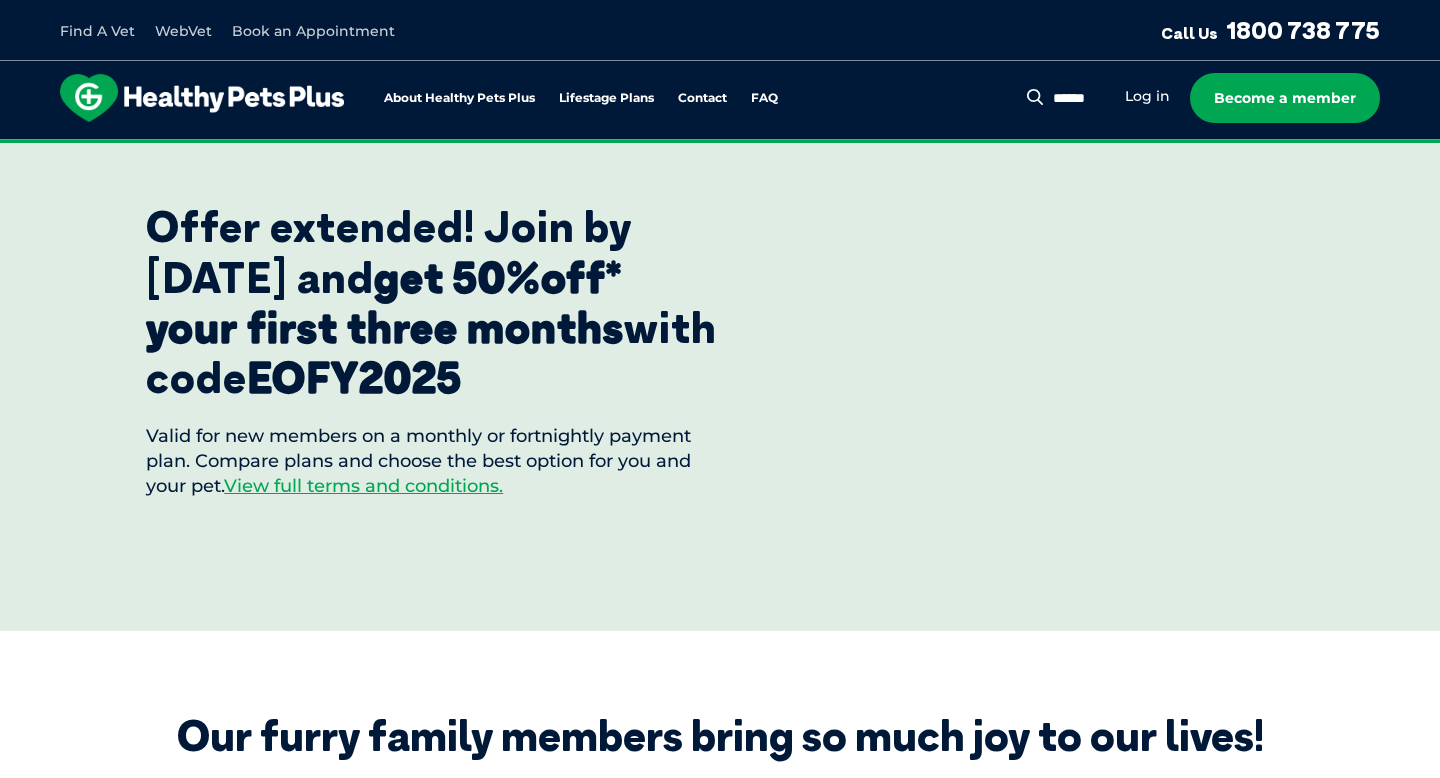 click on "Offer extended! Join by 15 July 2025 and  get 50%off* your first three months  with code  EOFY2025
Valid for new members on a monthly or fortnightly payment plan. Compare plans and choose the best option for you and your pet.  View full terms and conditions." at bounding box center (433, 360) 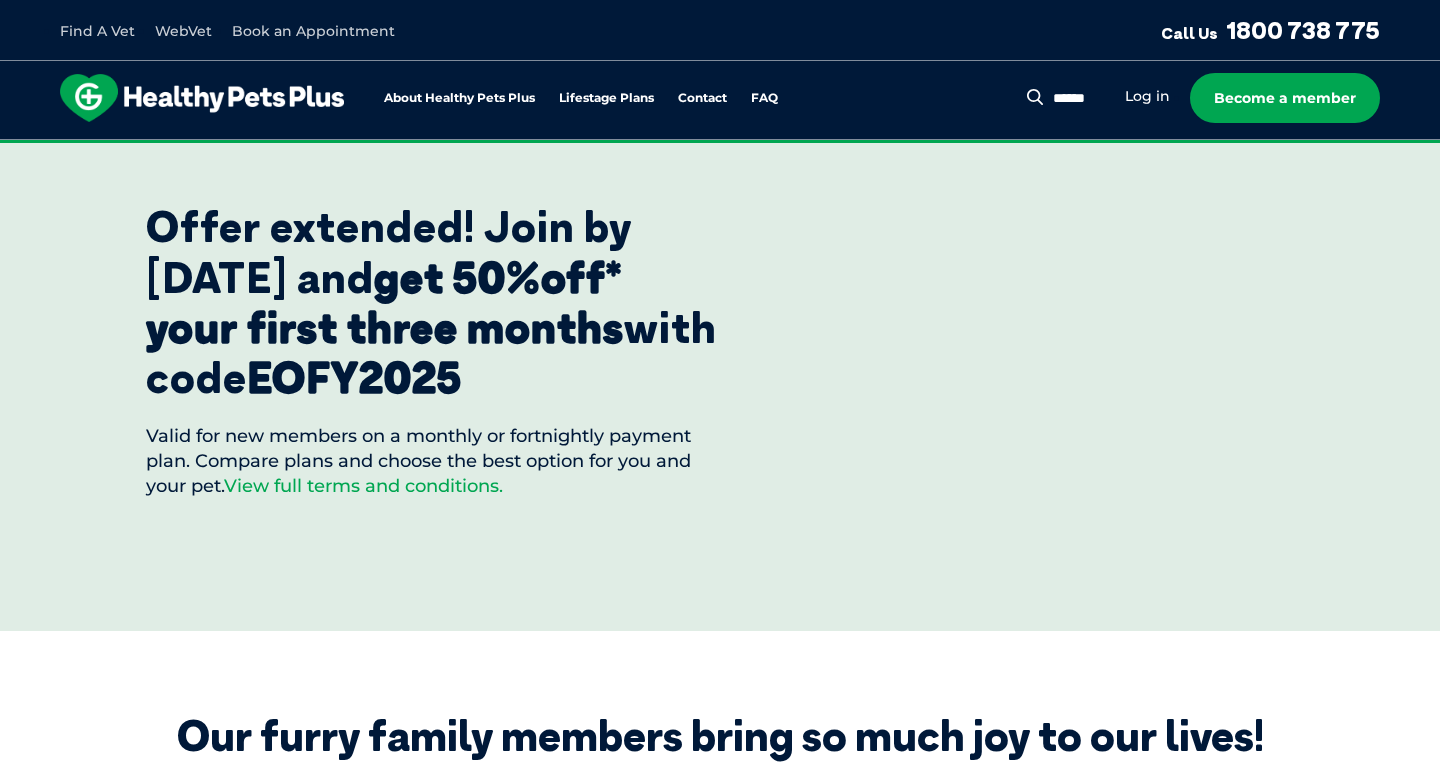 click on "View full terms and conditions." at bounding box center (363, 486) 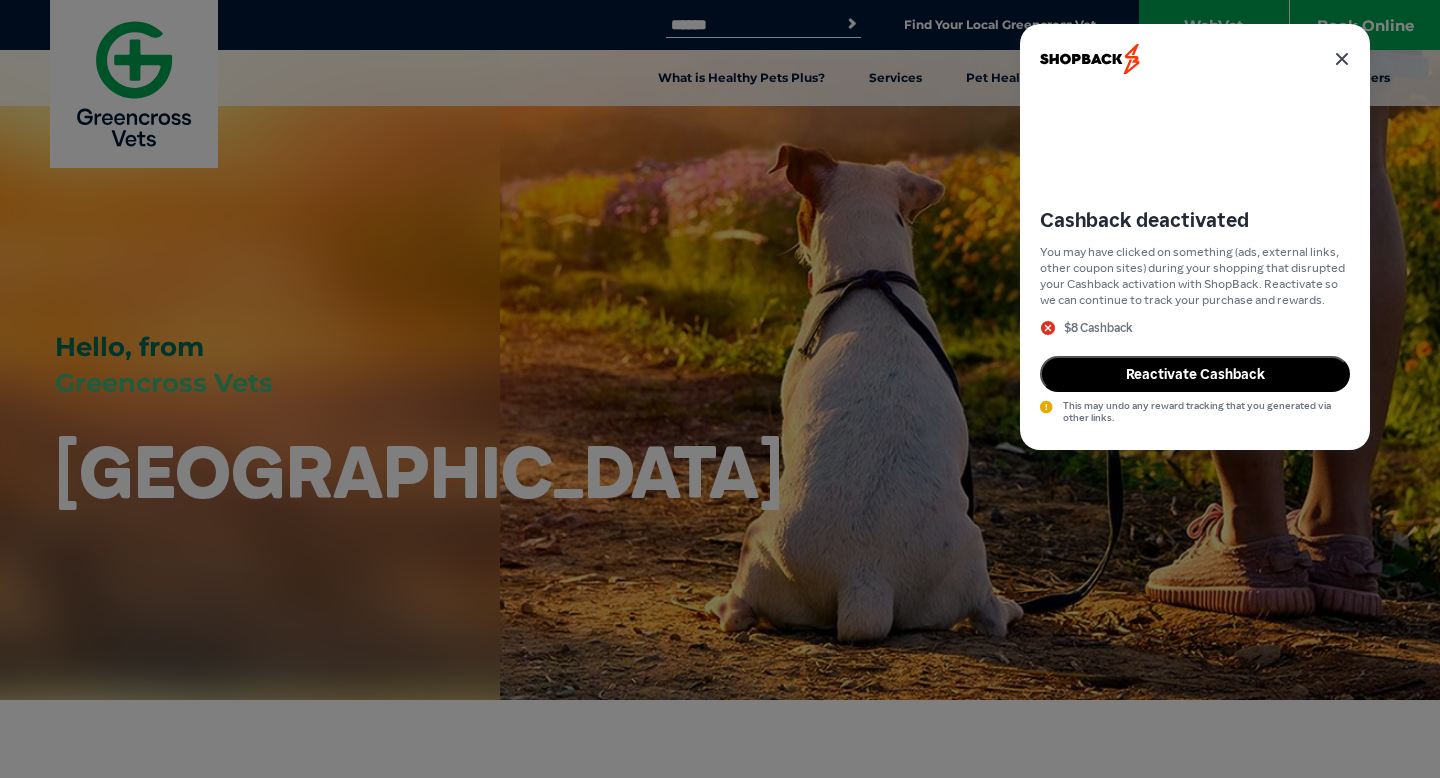 scroll, scrollTop: 0, scrollLeft: 0, axis: both 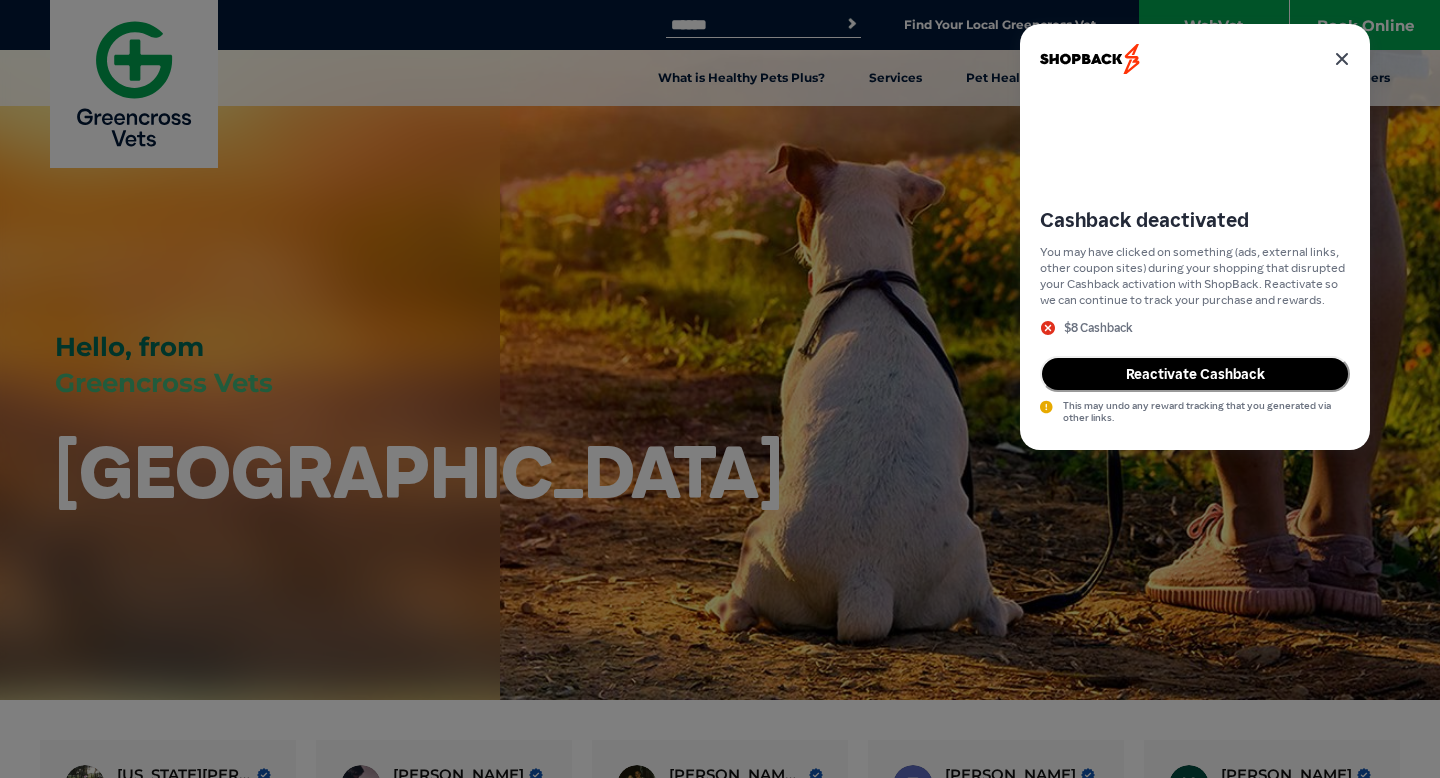 click on "Reactivate Cashback" at bounding box center [1195, 374] 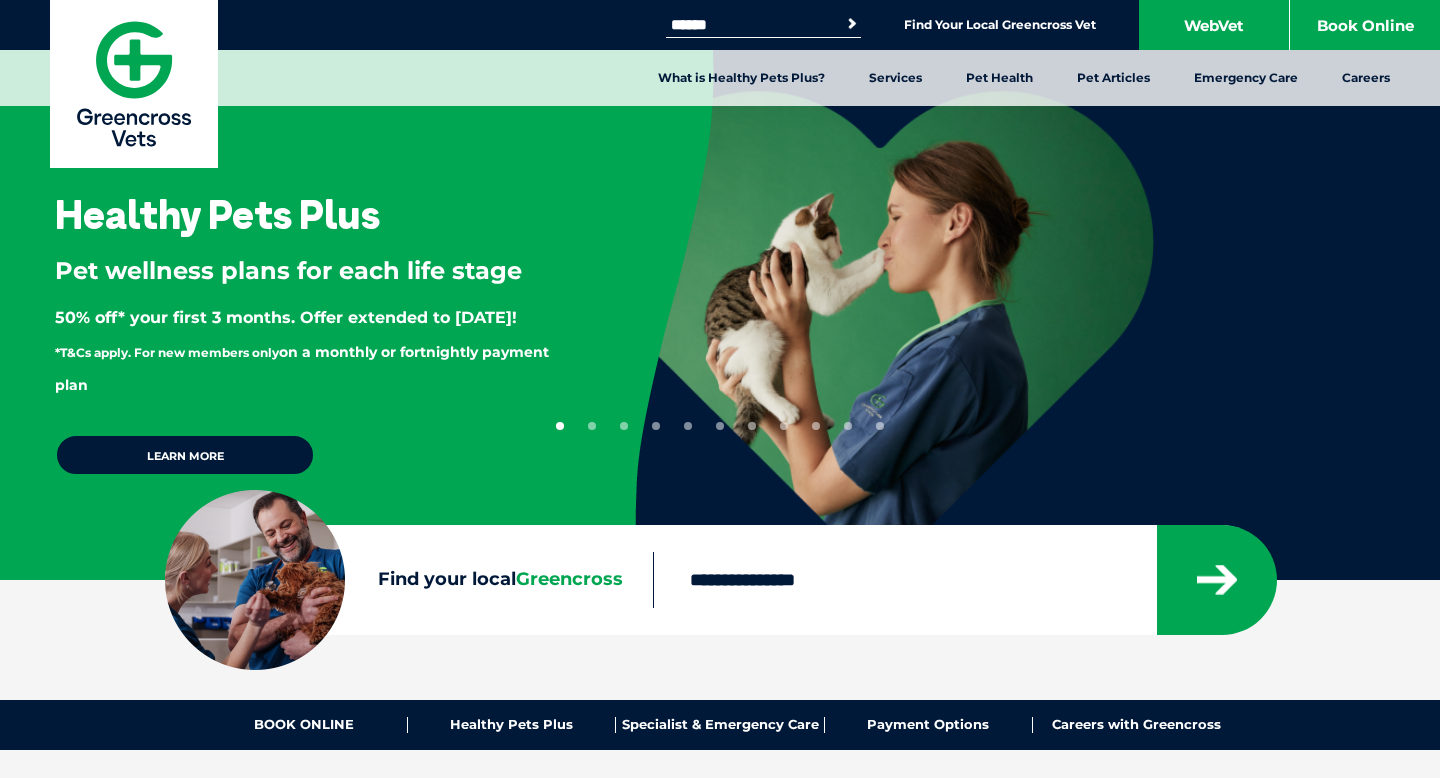 scroll, scrollTop: 0, scrollLeft: 0, axis: both 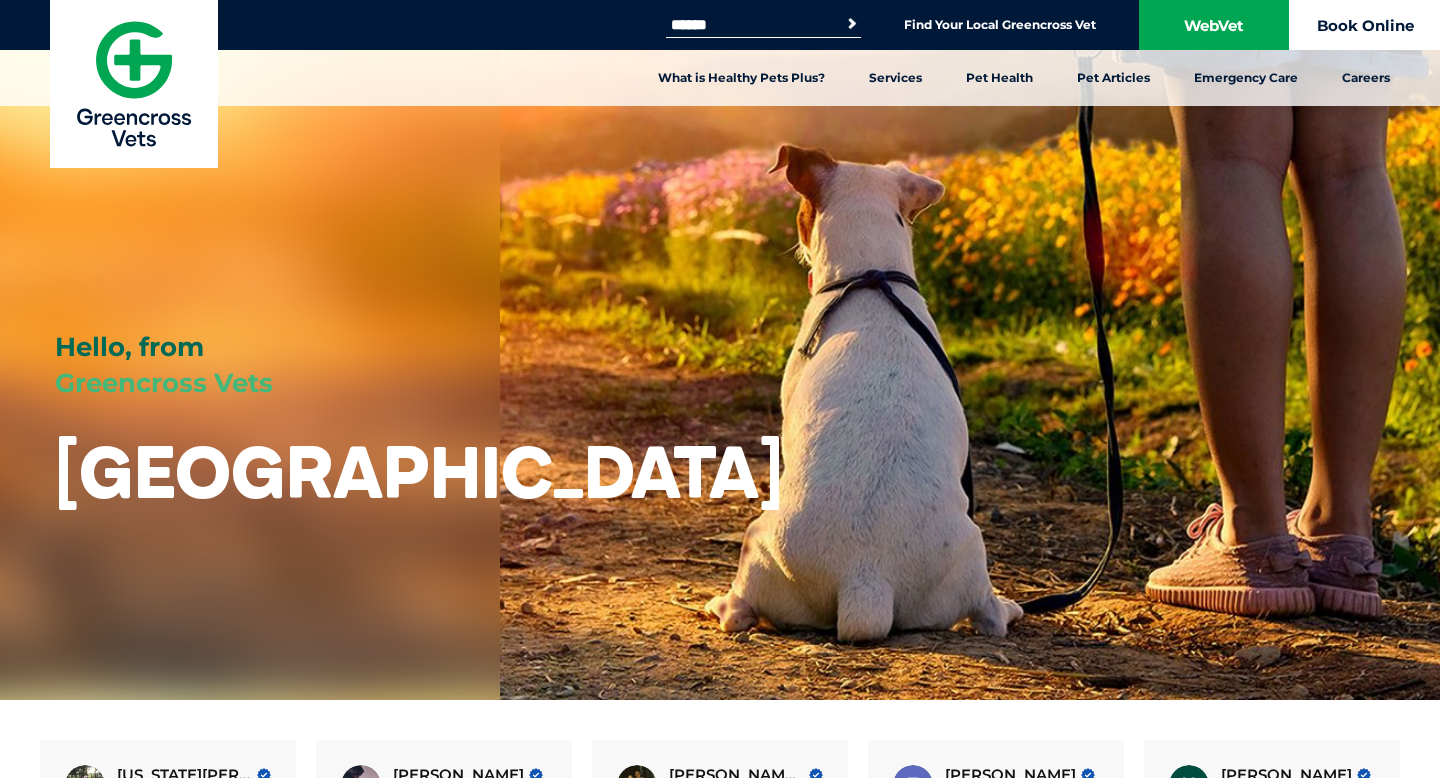 click on "Book Online" at bounding box center [1365, 25] 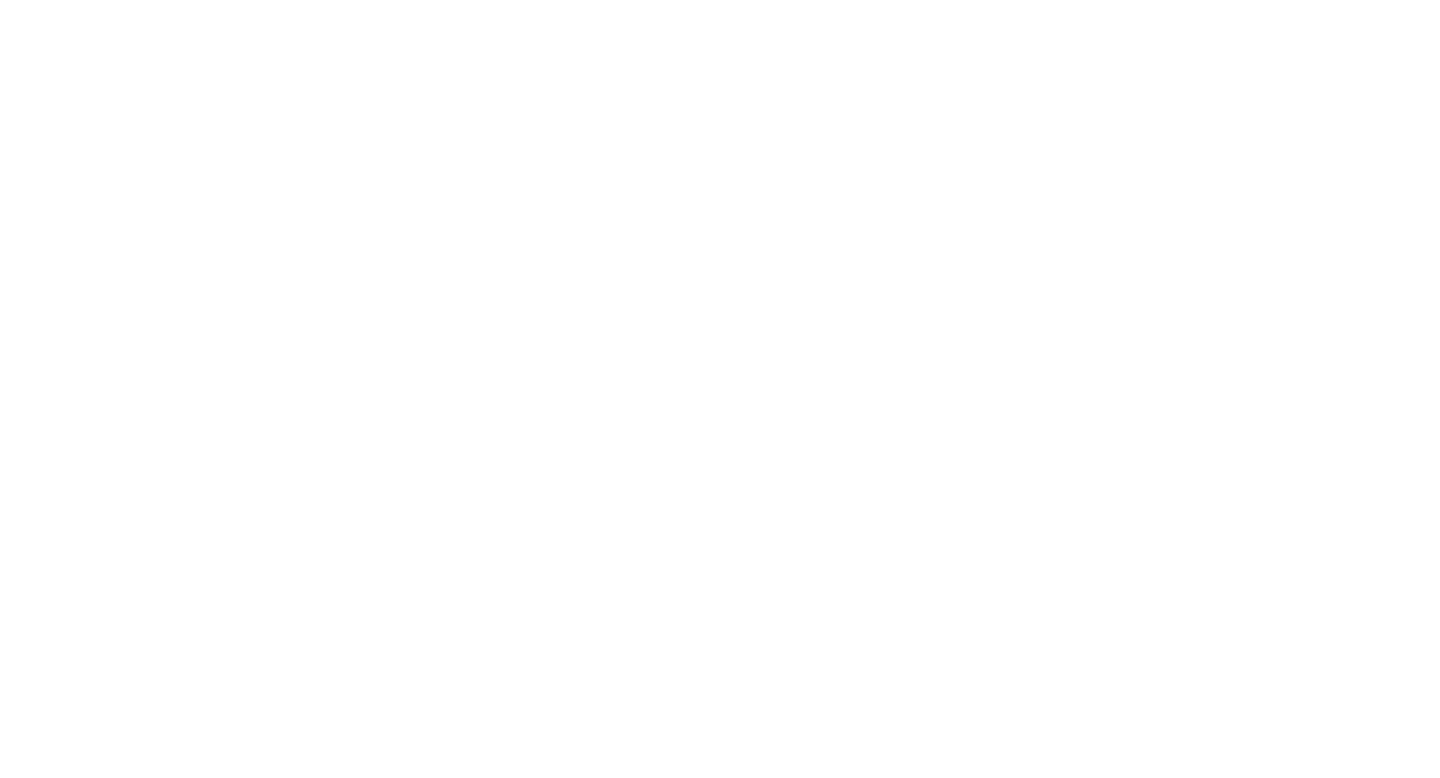 scroll, scrollTop: 0, scrollLeft: 0, axis: both 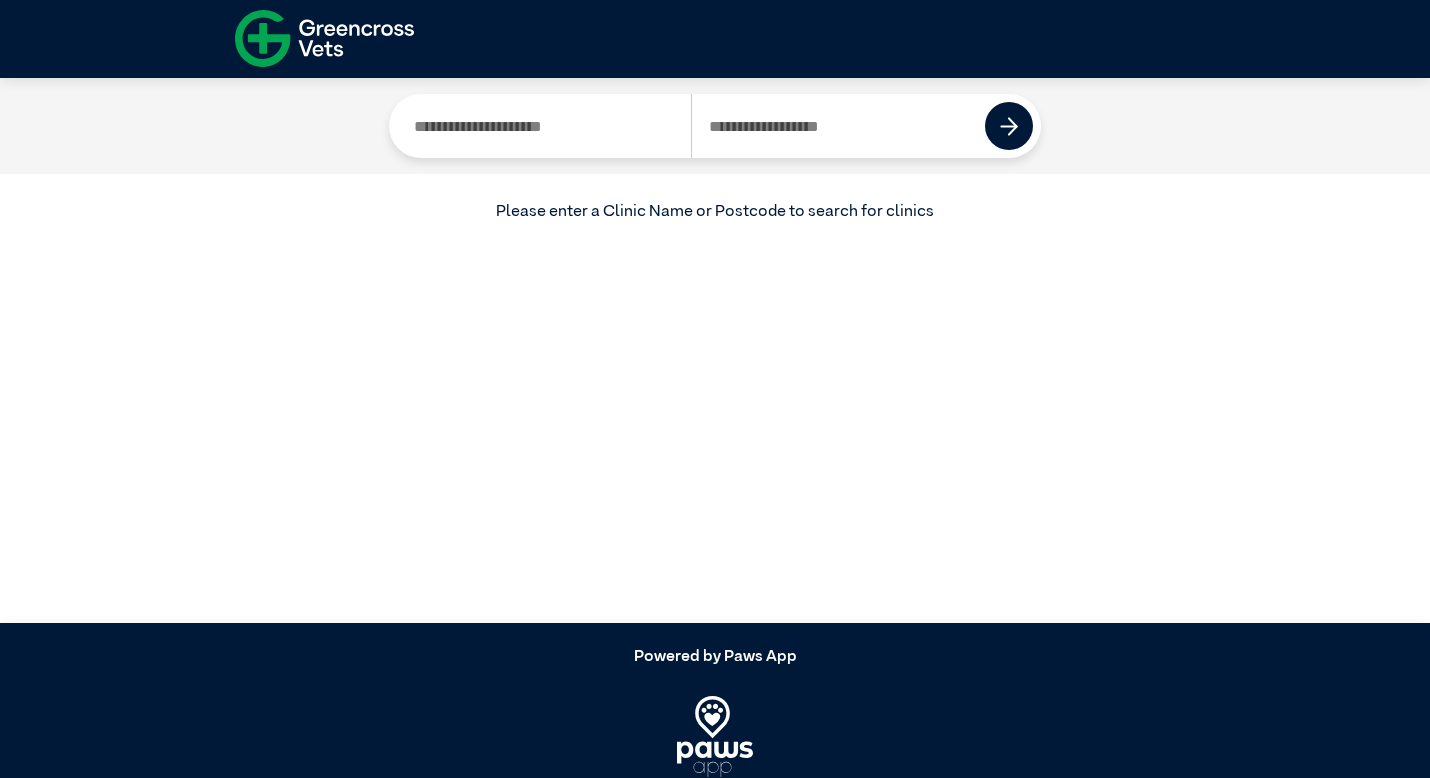 click at bounding box center [838, 126] 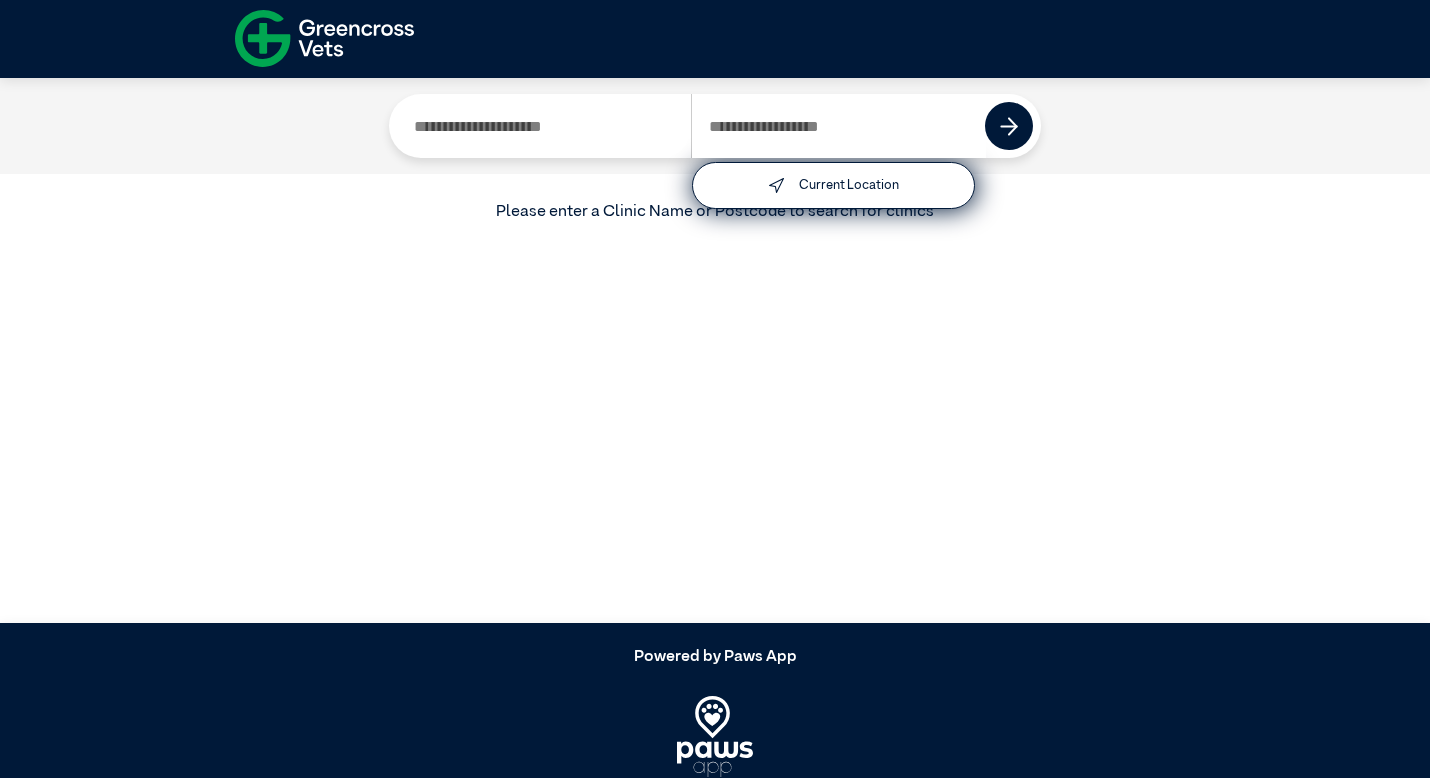 type on "****" 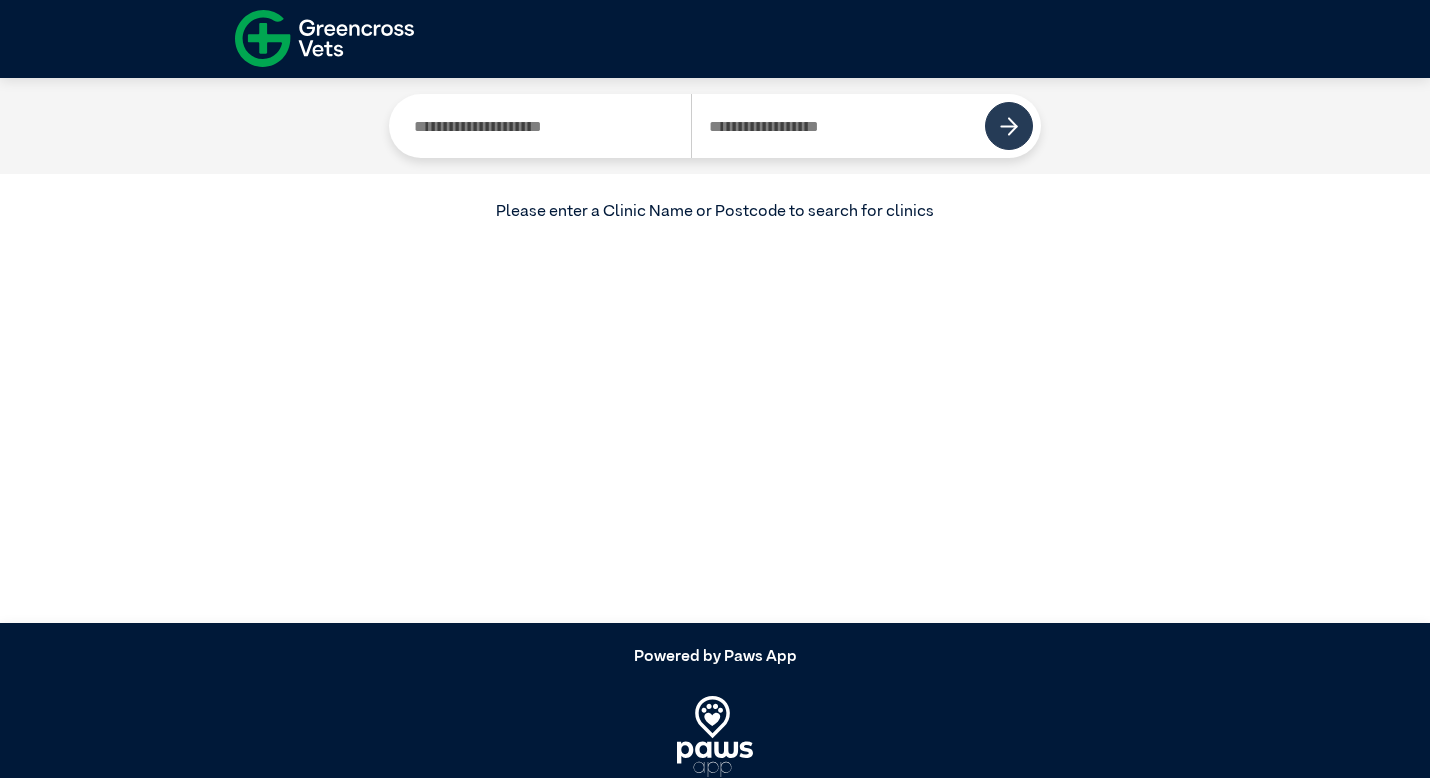 click at bounding box center [1009, 126] 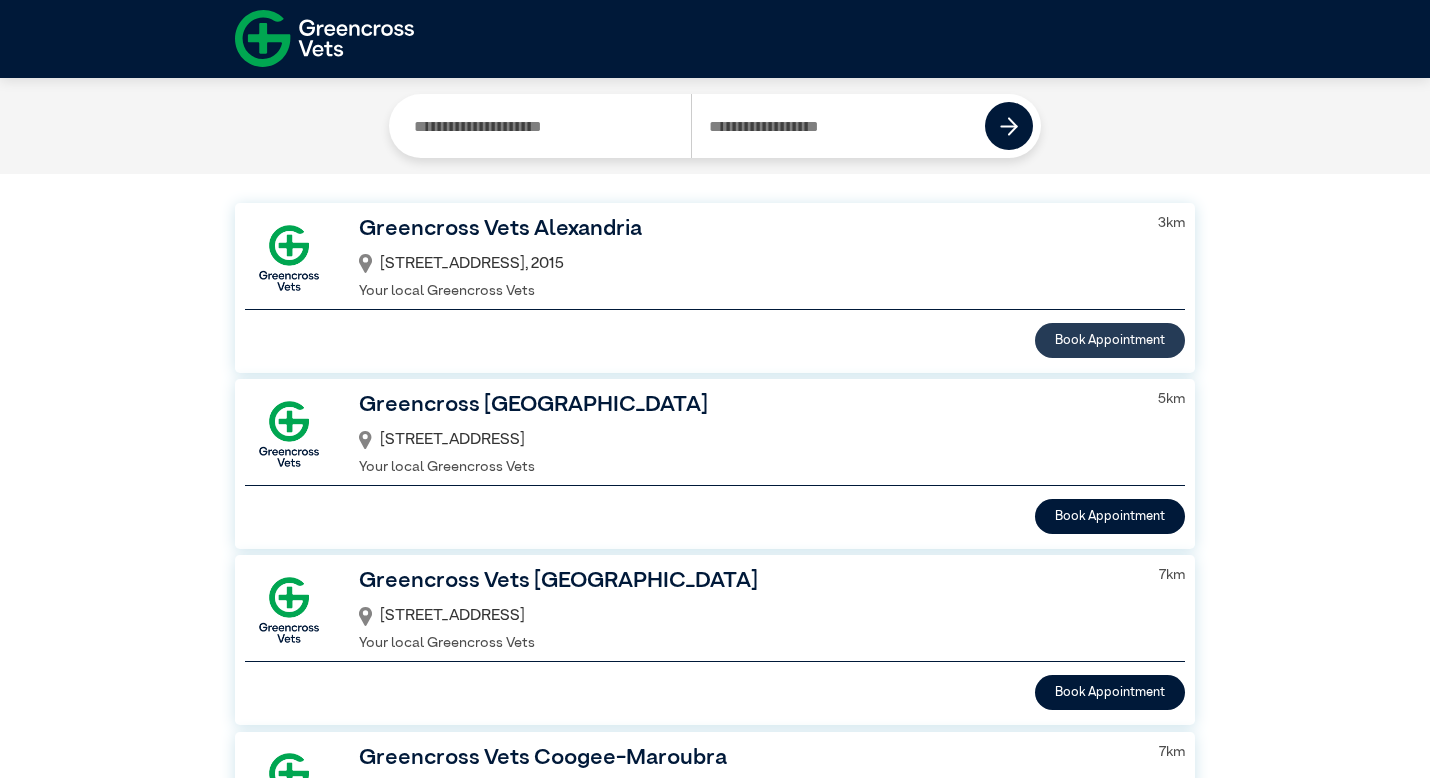 click on "Book Appointment" at bounding box center [1110, 340] 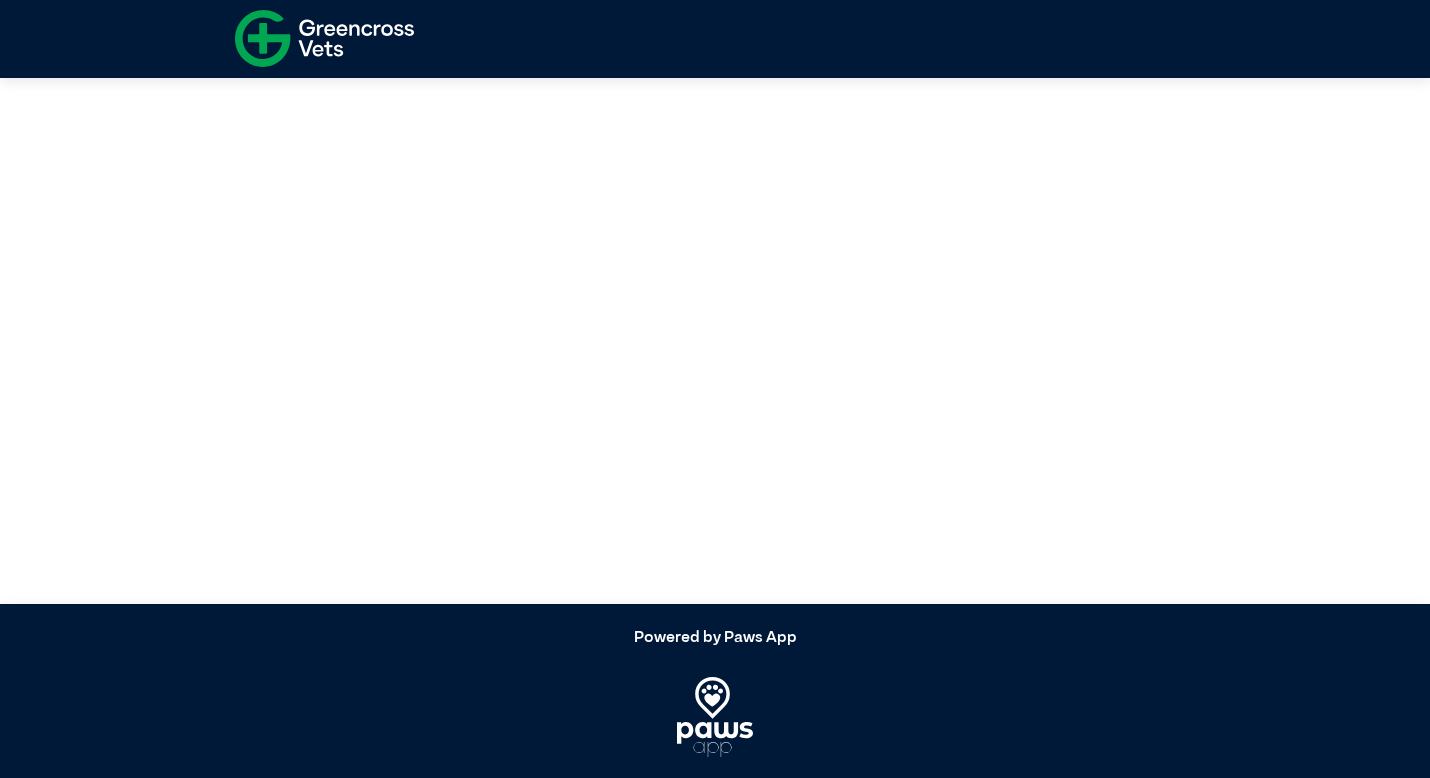 scroll, scrollTop: 0, scrollLeft: 0, axis: both 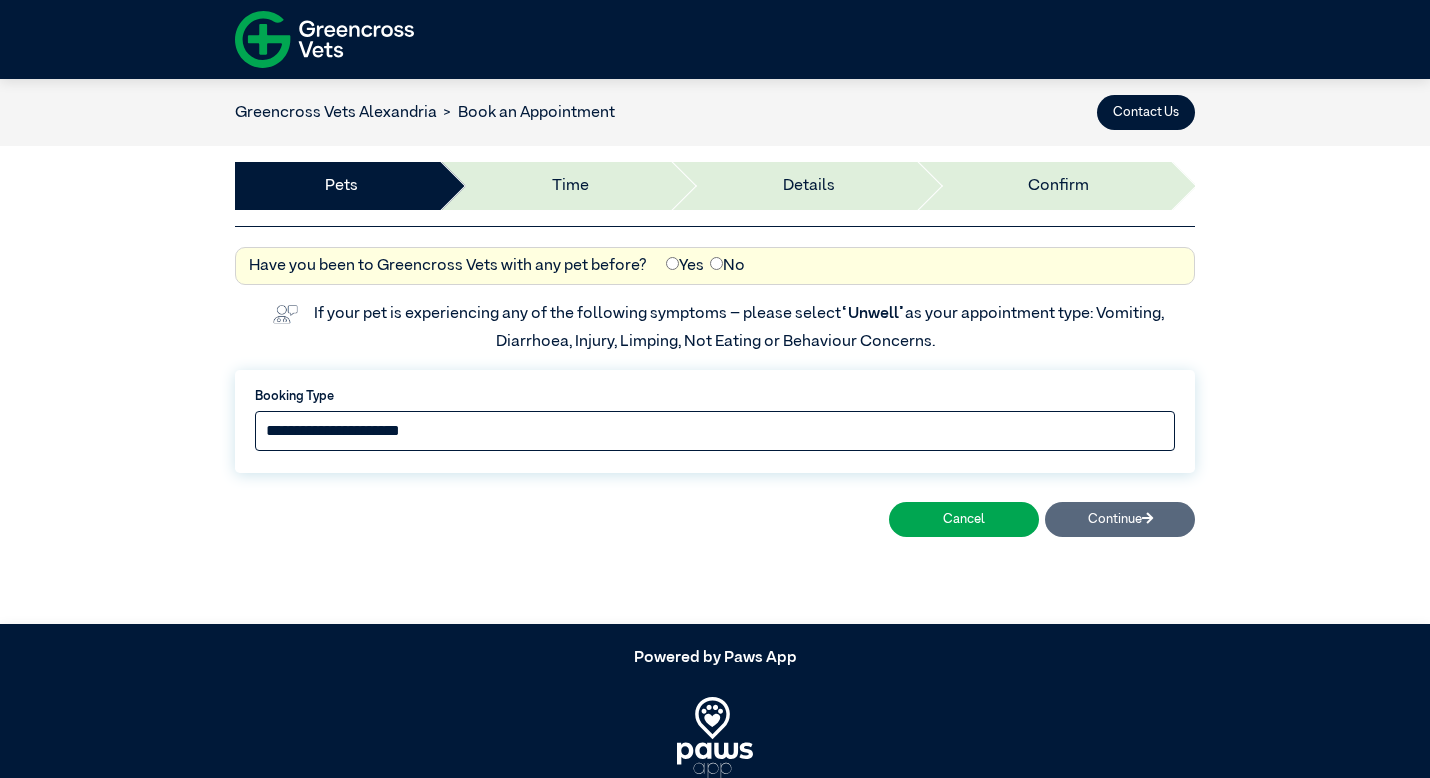click on "**********" at bounding box center (715, 431) 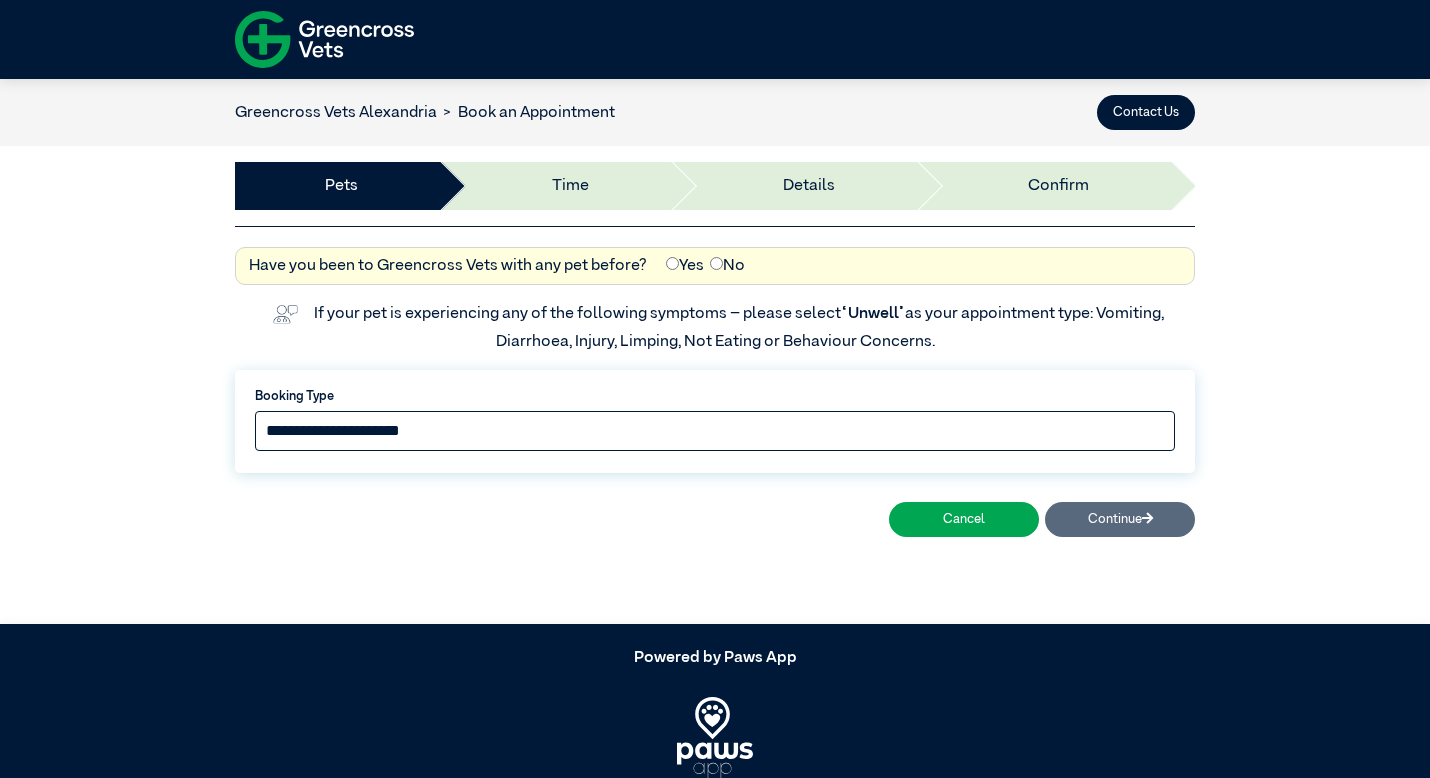 select on "*****" 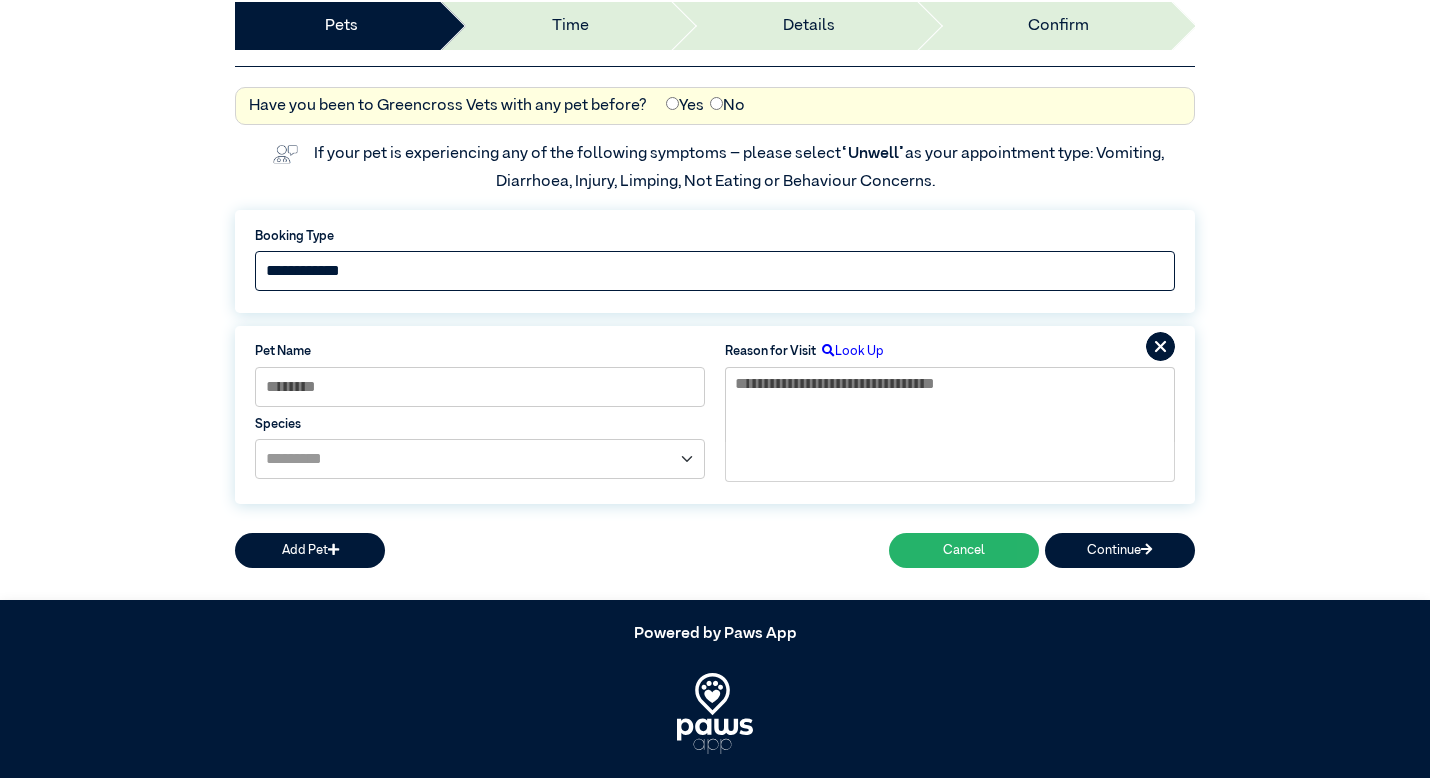 scroll, scrollTop: 196, scrollLeft: 0, axis: vertical 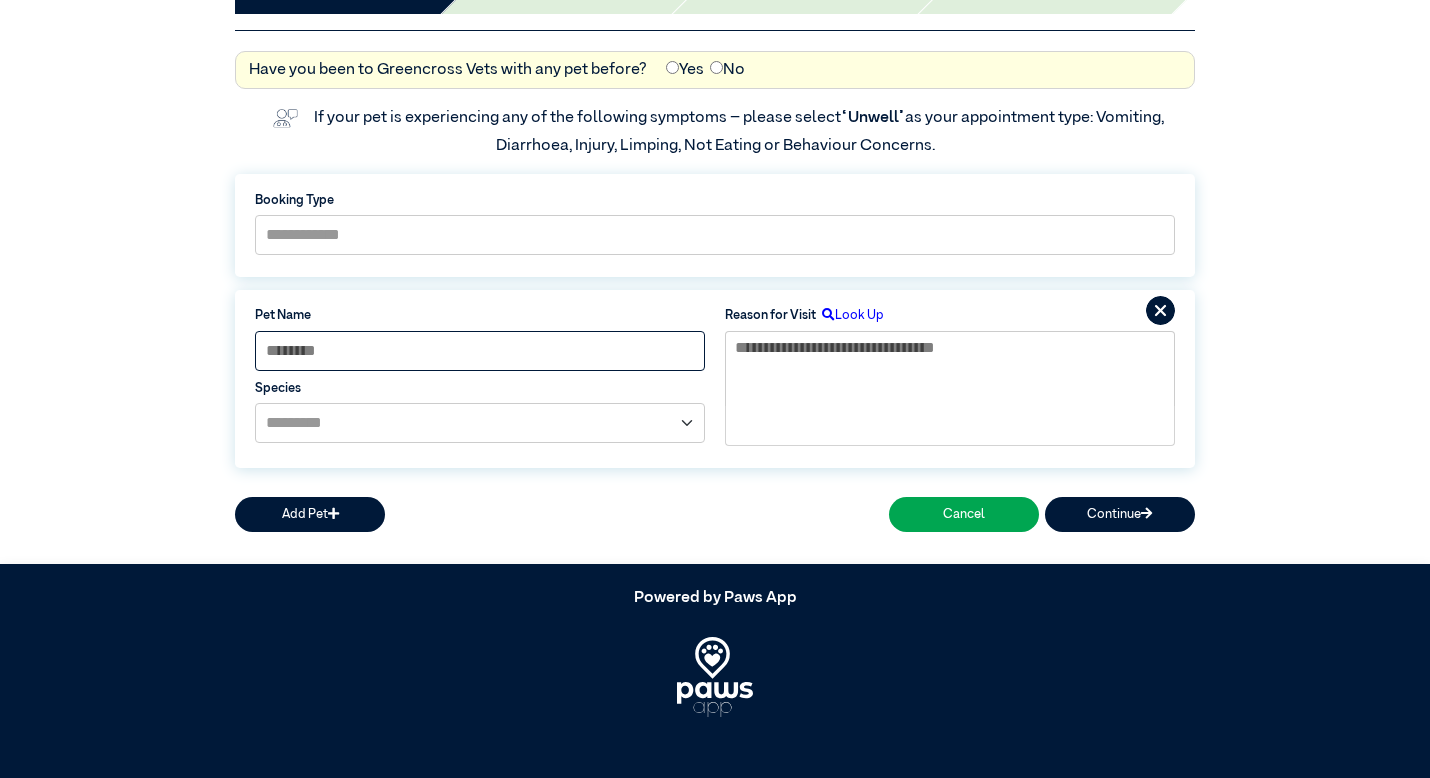 click at bounding box center [480, 351] 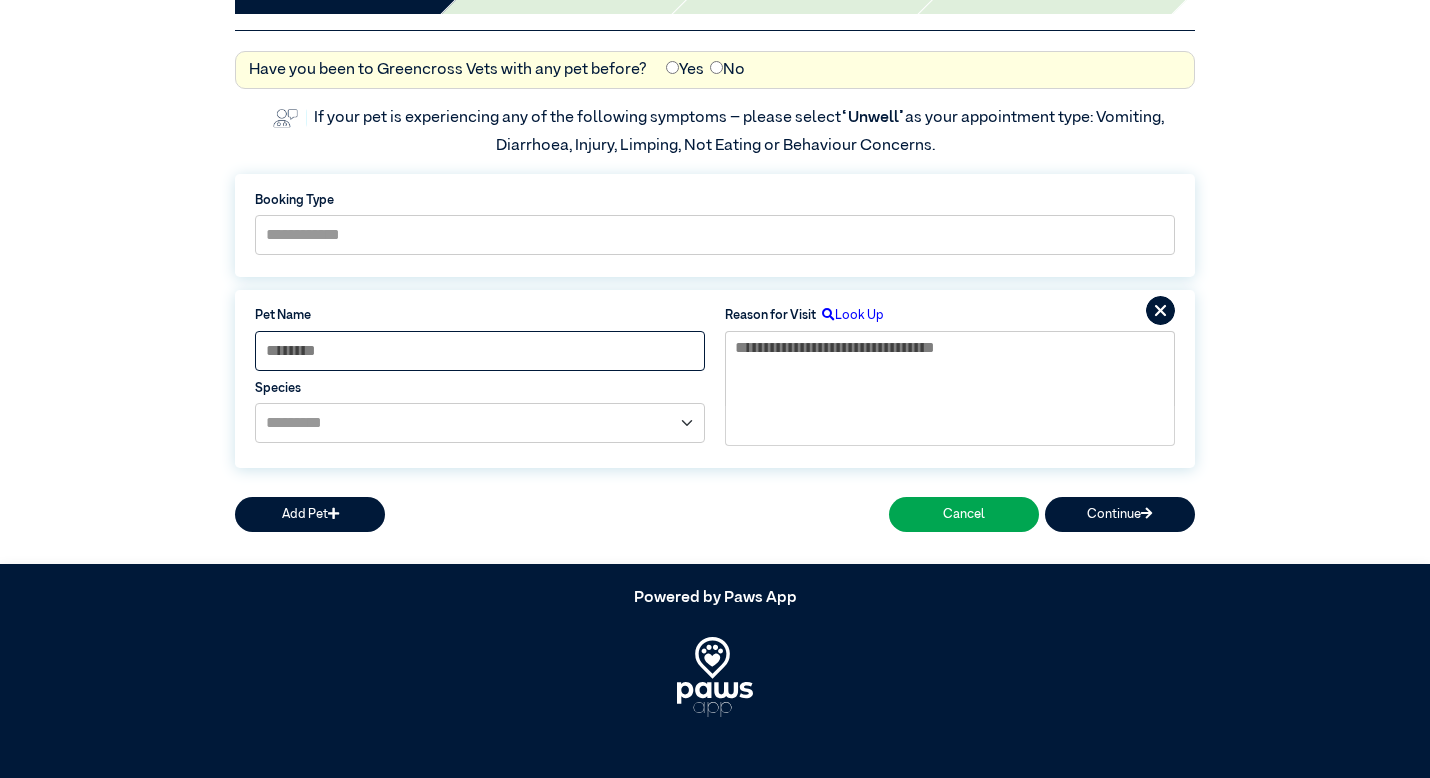 click at bounding box center [480, 351] 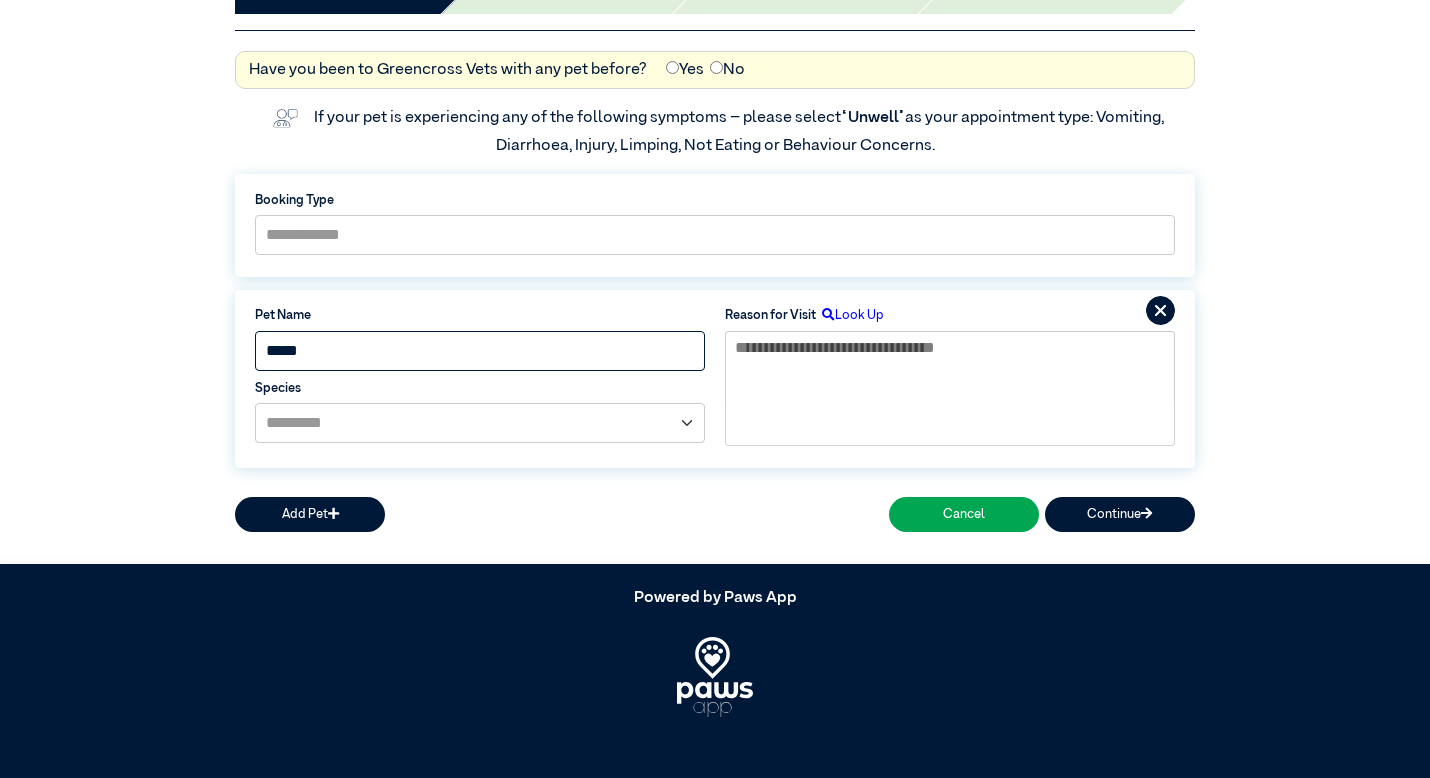 type on "*****" 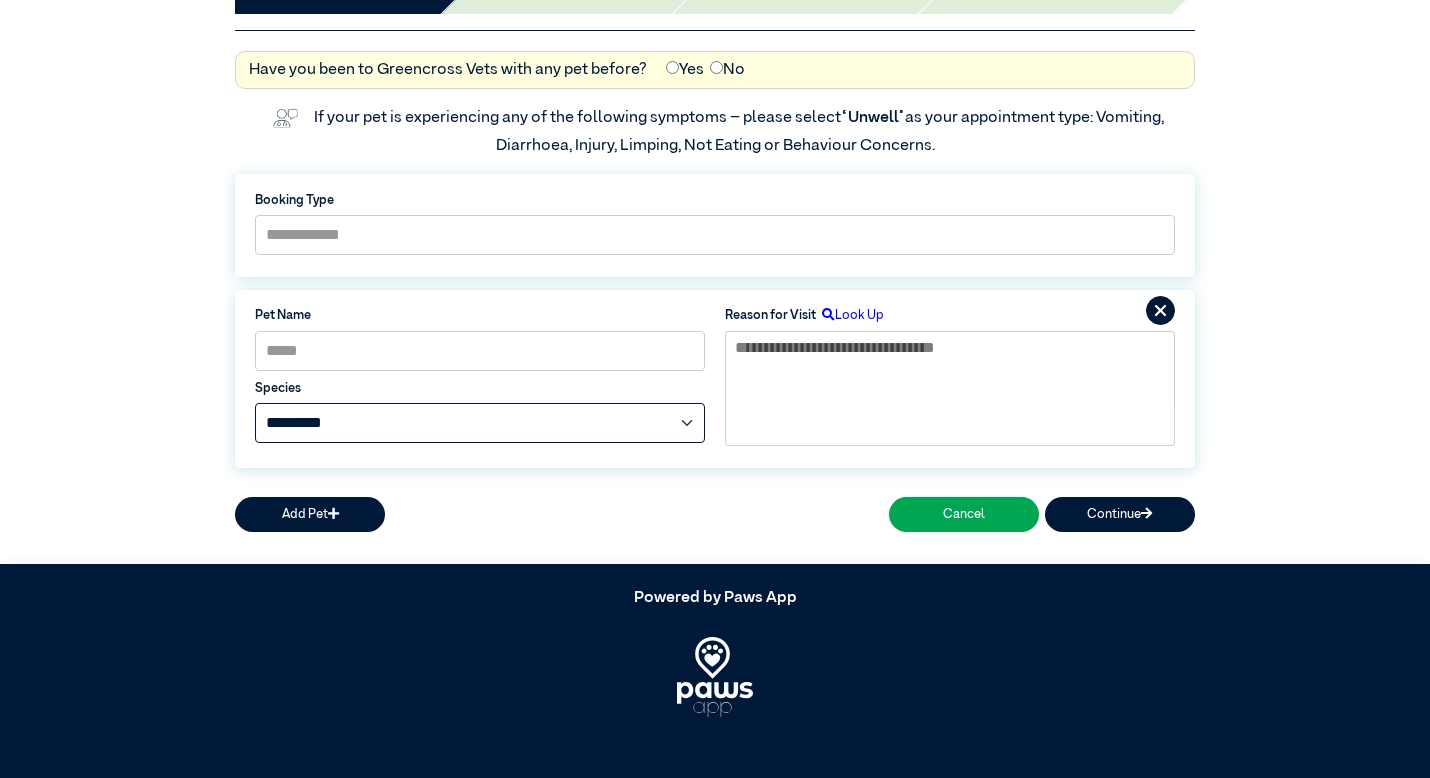 click on "**********" at bounding box center [480, 423] 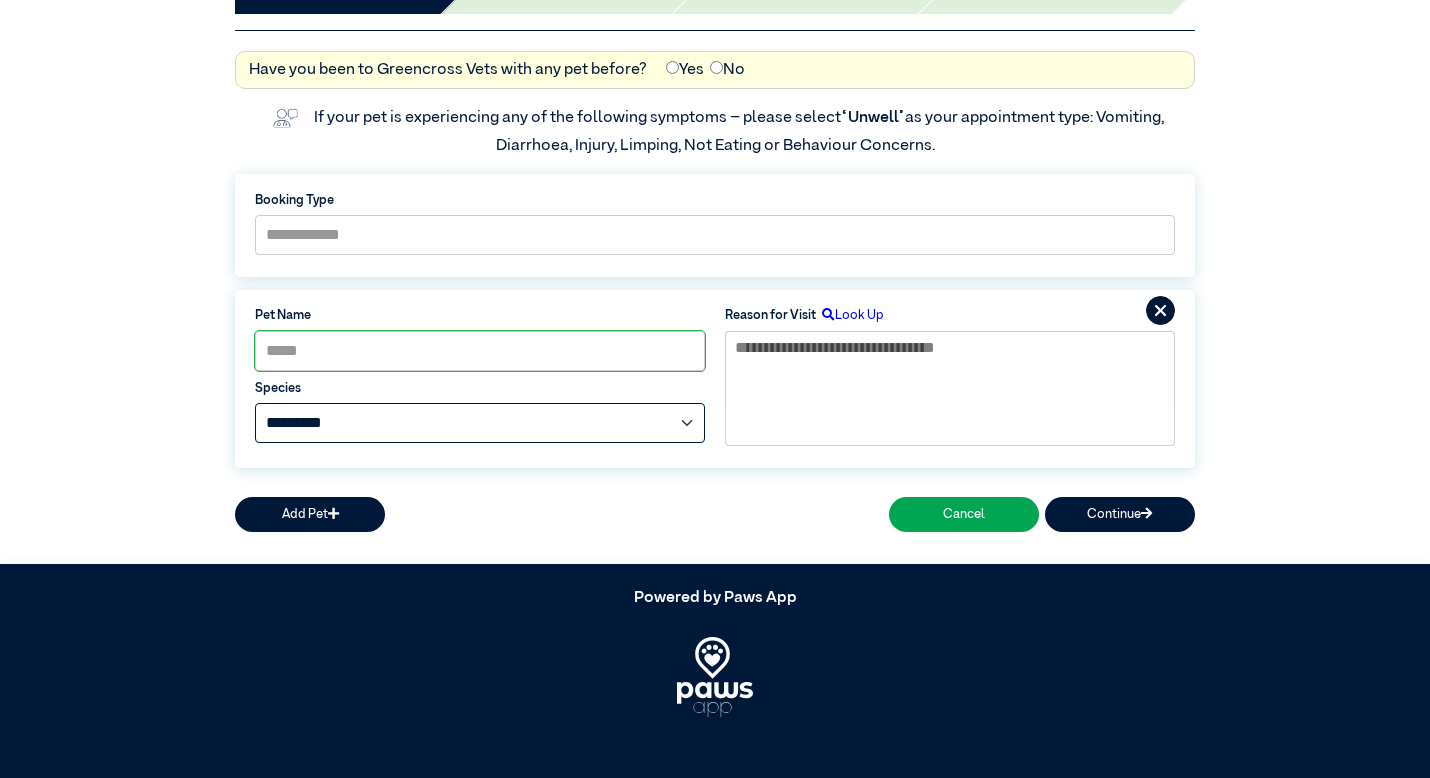 select on "*****" 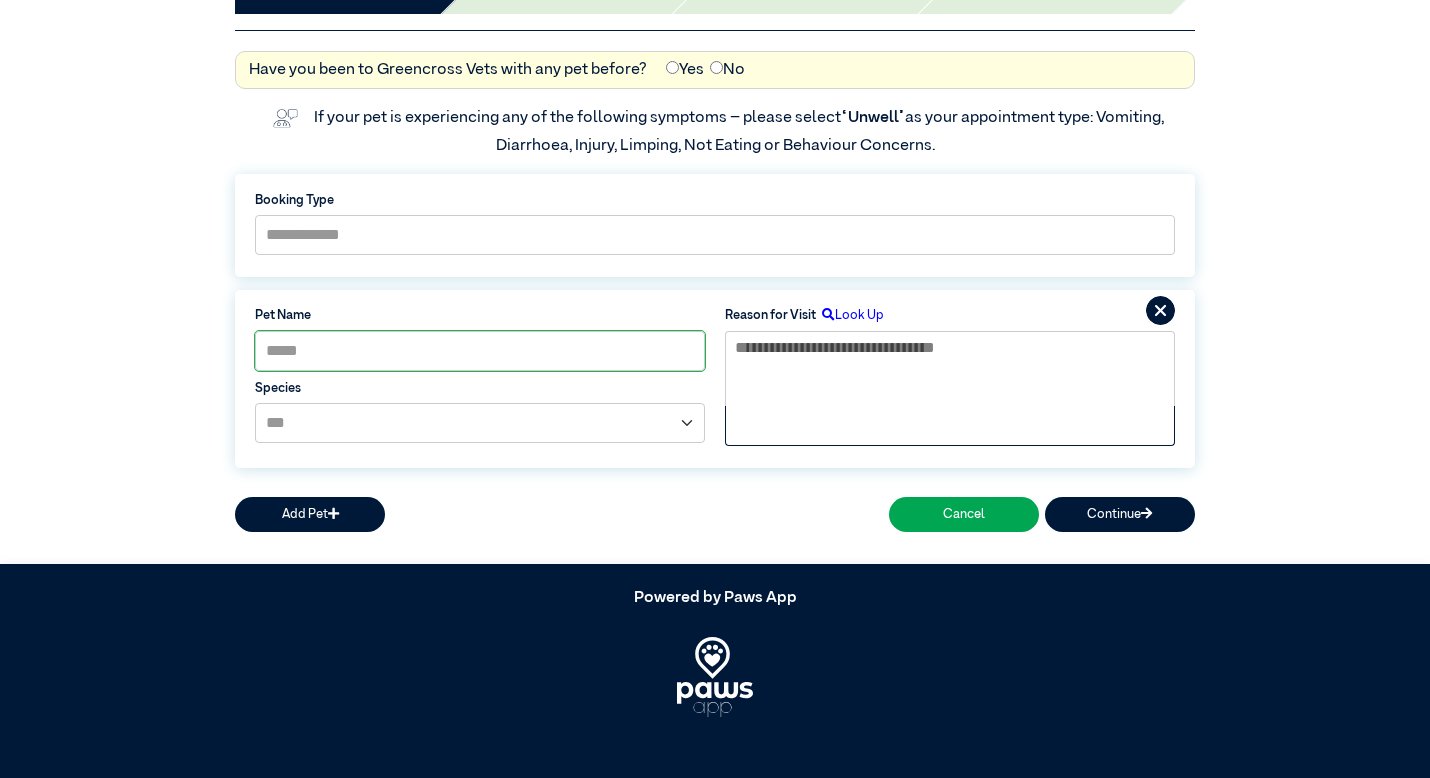 click on "Look Up" at bounding box center (850, 315) 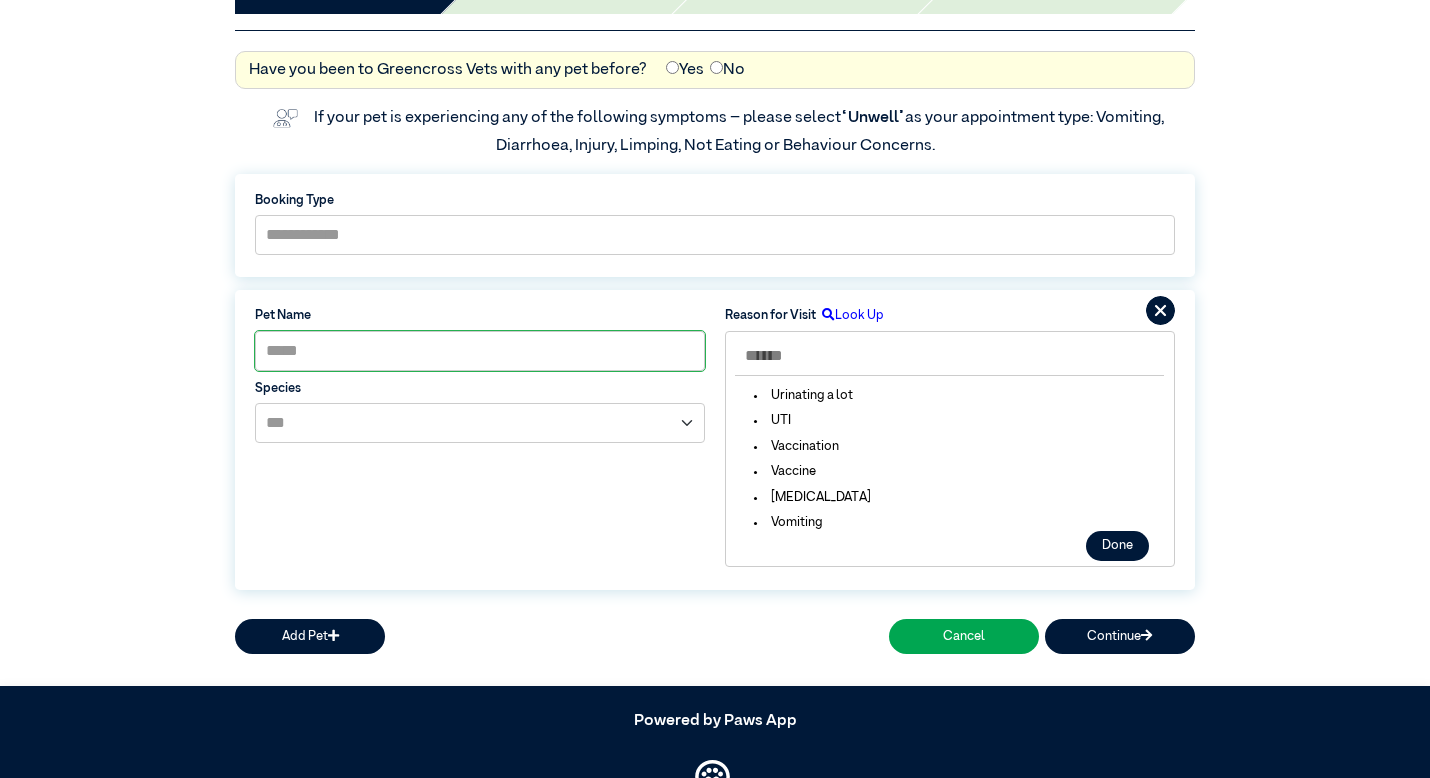 scroll, scrollTop: 3971, scrollLeft: 0, axis: vertical 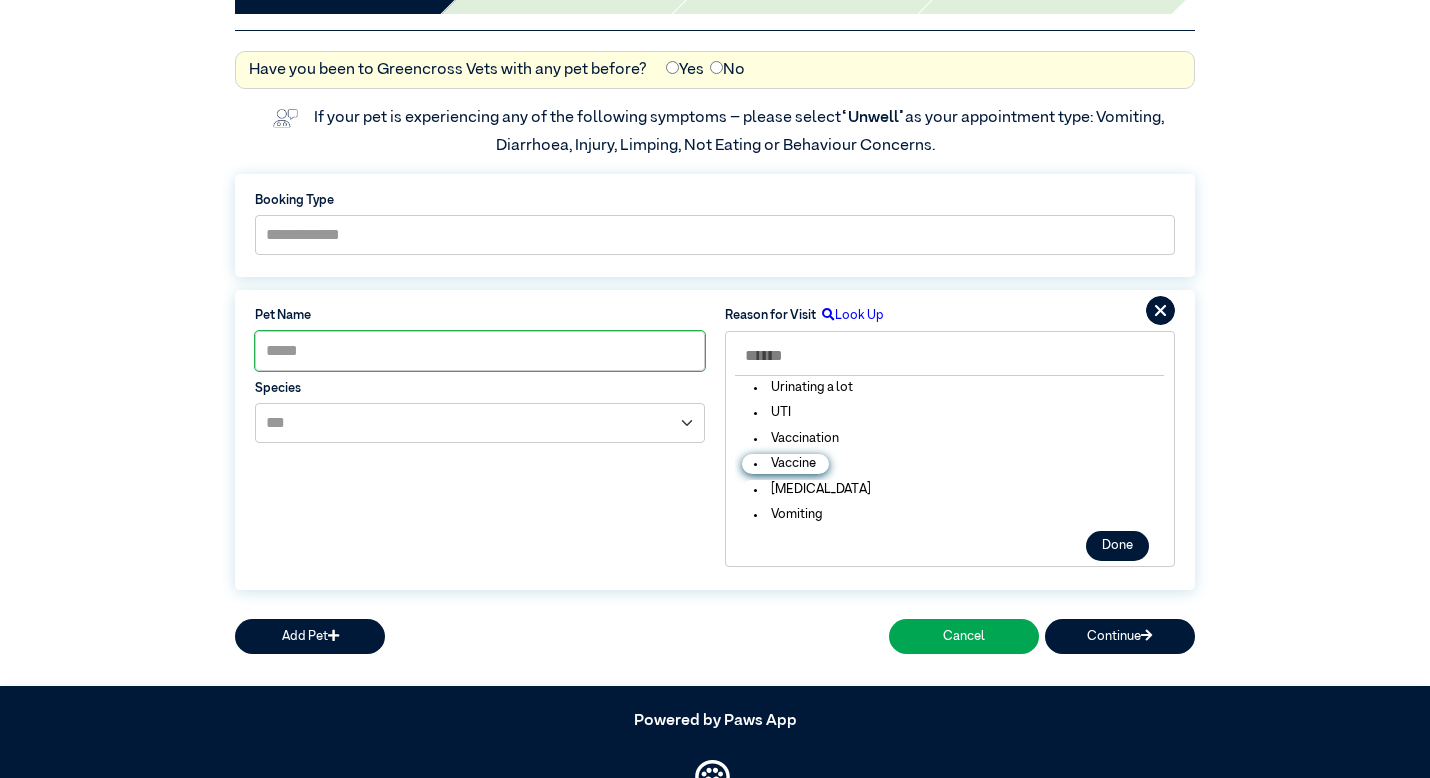 click on "Vaccine" at bounding box center (785, 463) 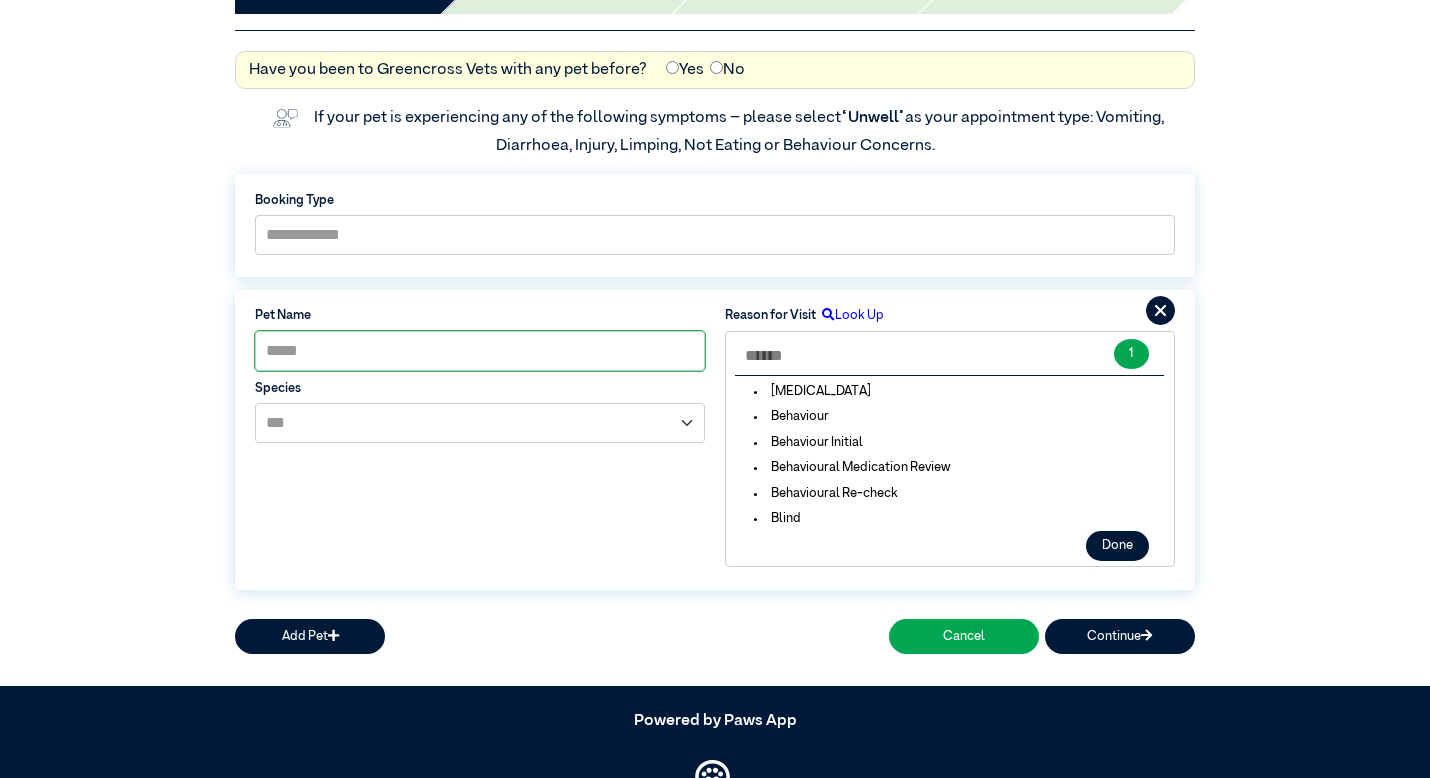 scroll, scrollTop: 419, scrollLeft: 0, axis: vertical 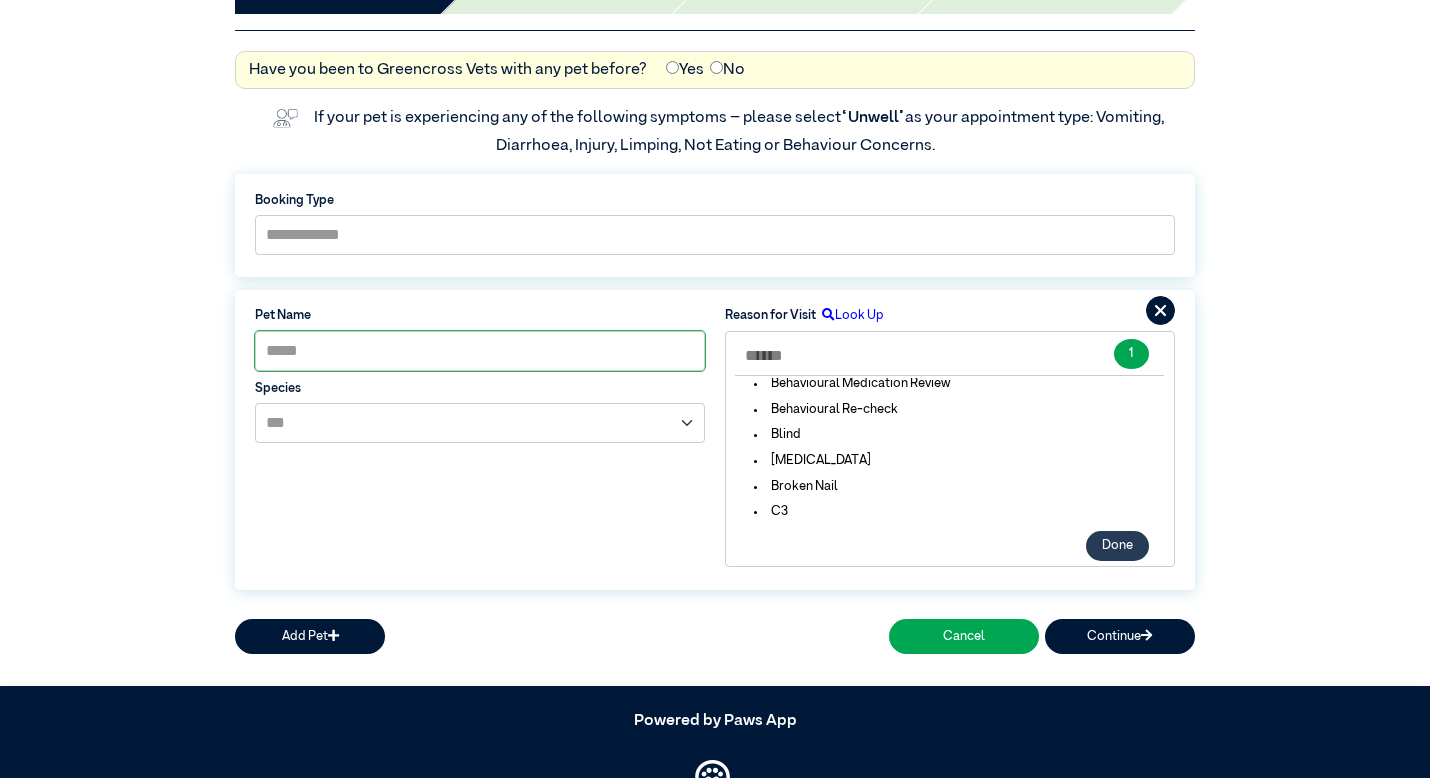 click on "Done" at bounding box center [1117, 546] 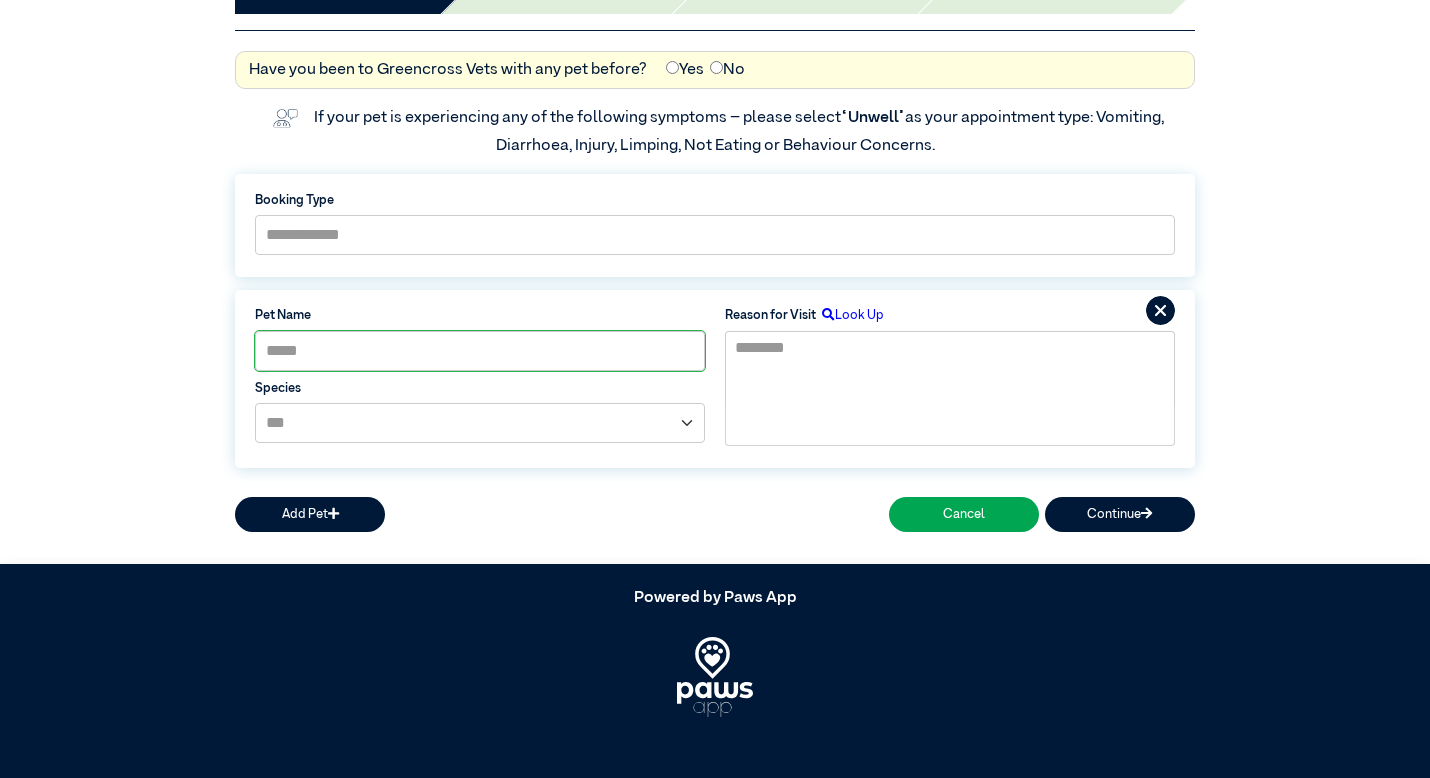 click at bounding box center (949, 424) 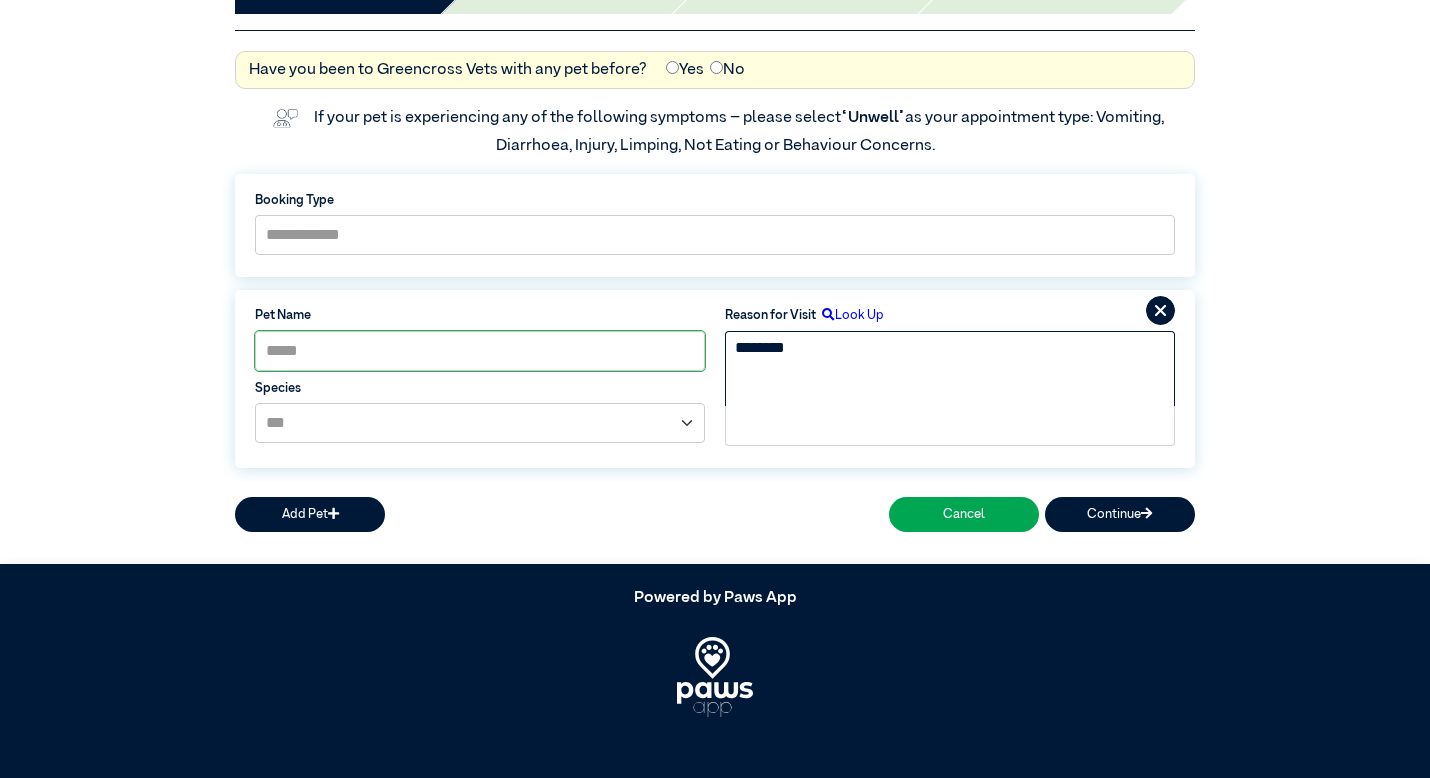 click on "*******" at bounding box center [950, 369] 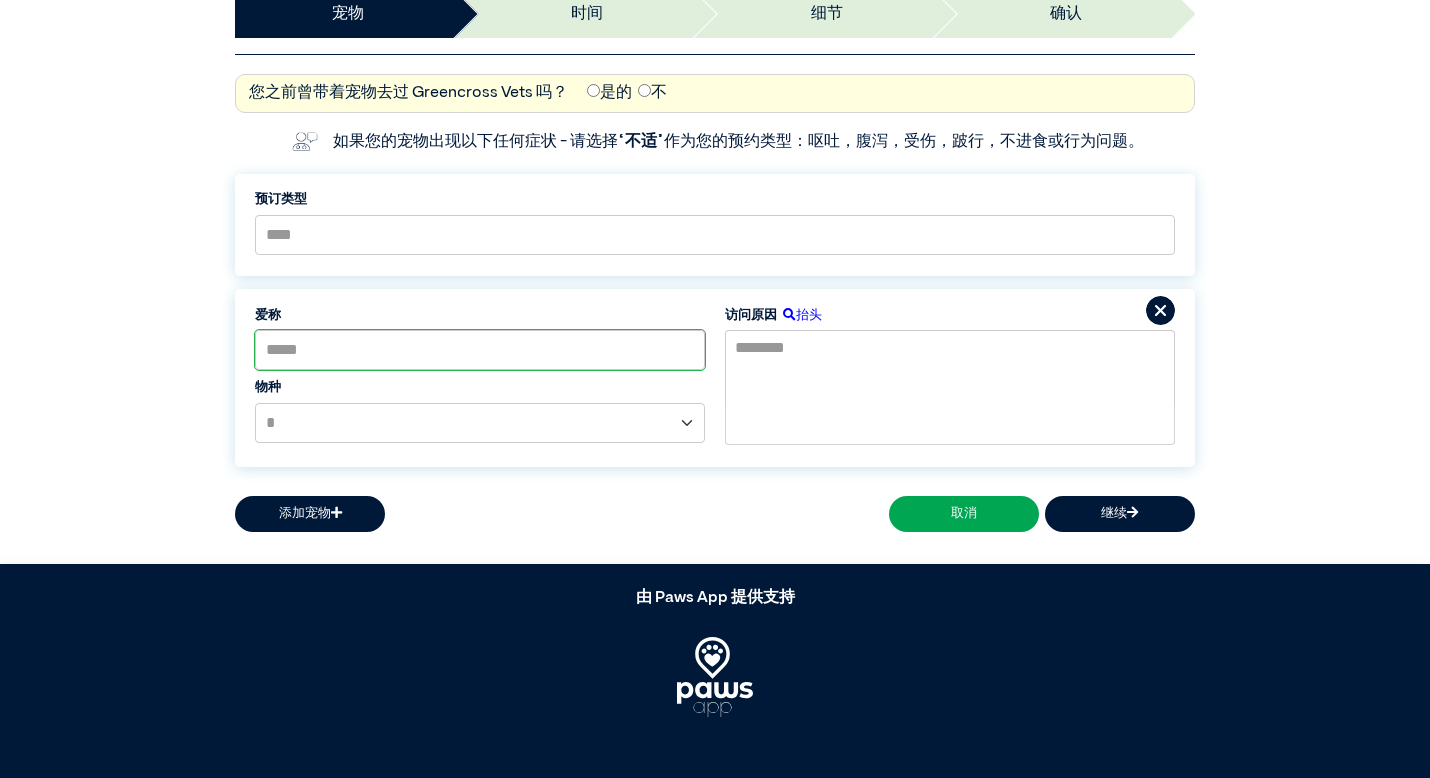 scroll, scrollTop: 196, scrollLeft: 0, axis: vertical 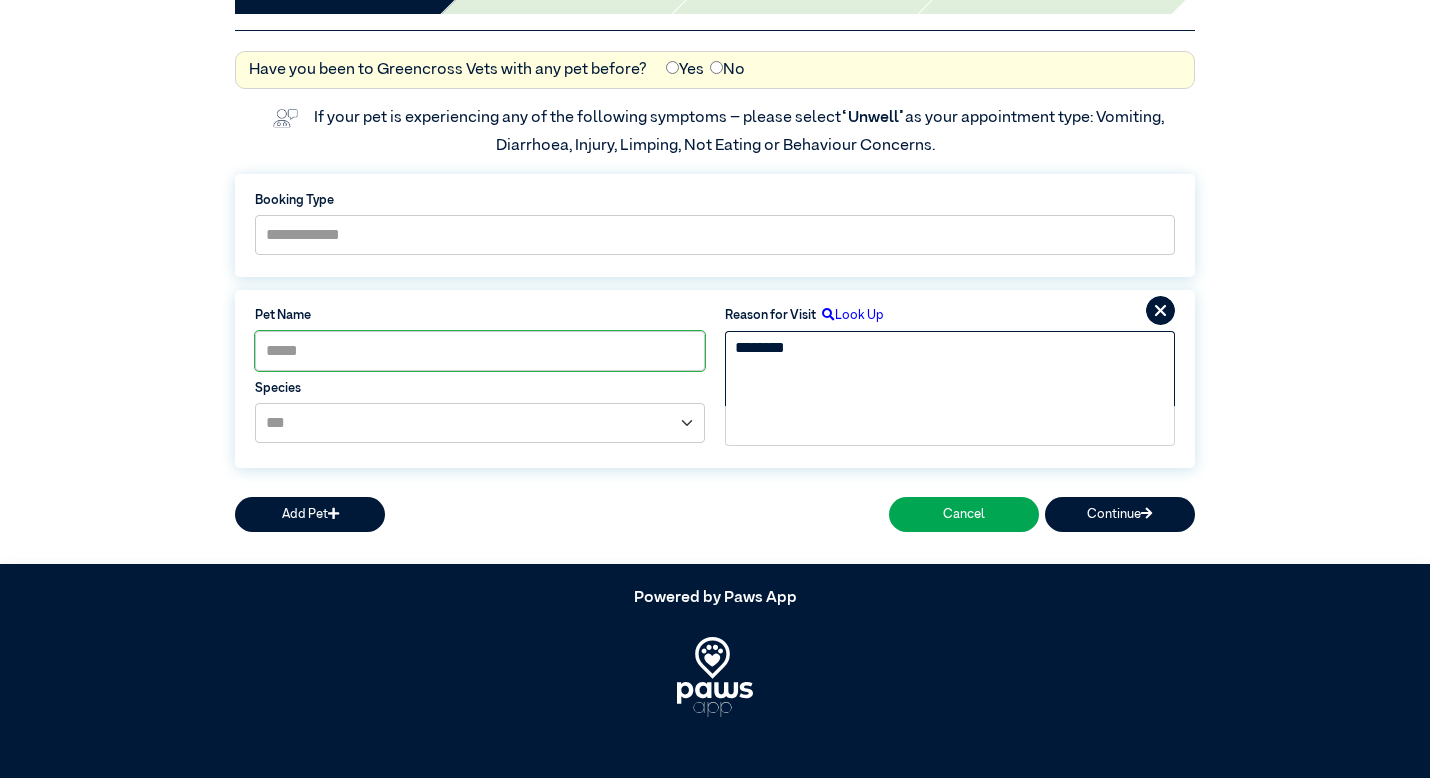 click on "*******" at bounding box center (950, 369) 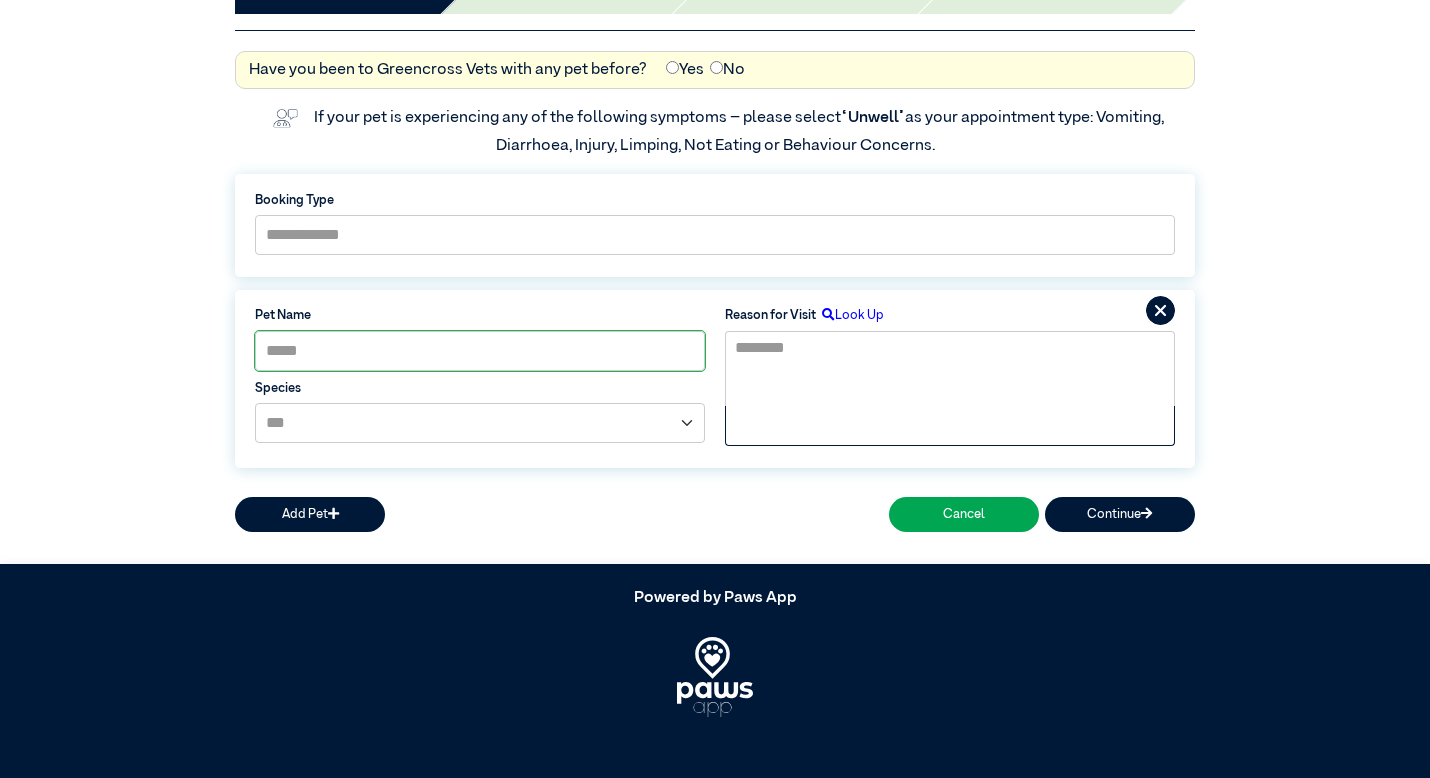 click on "Look Up" at bounding box center [850, 315] 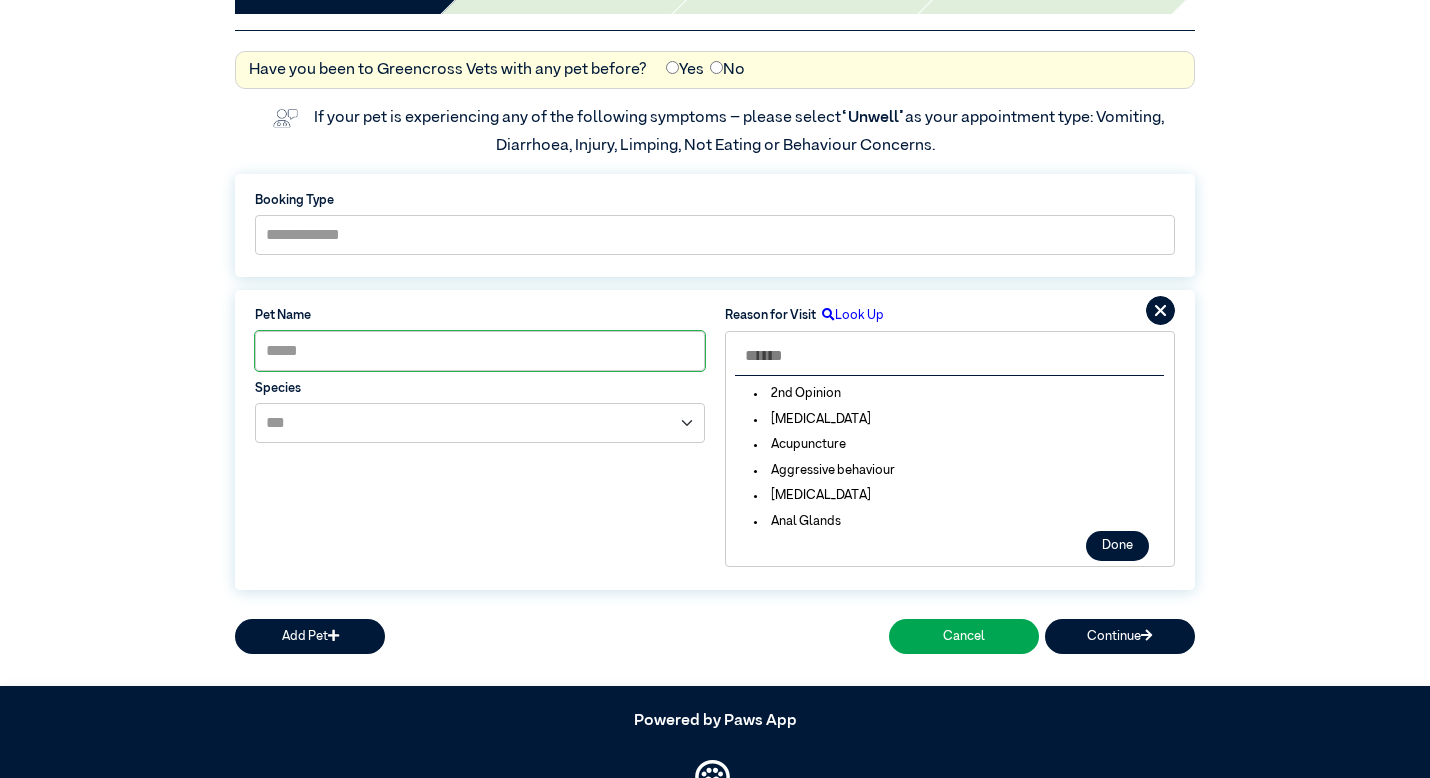 click at bounding box center [949, 356] 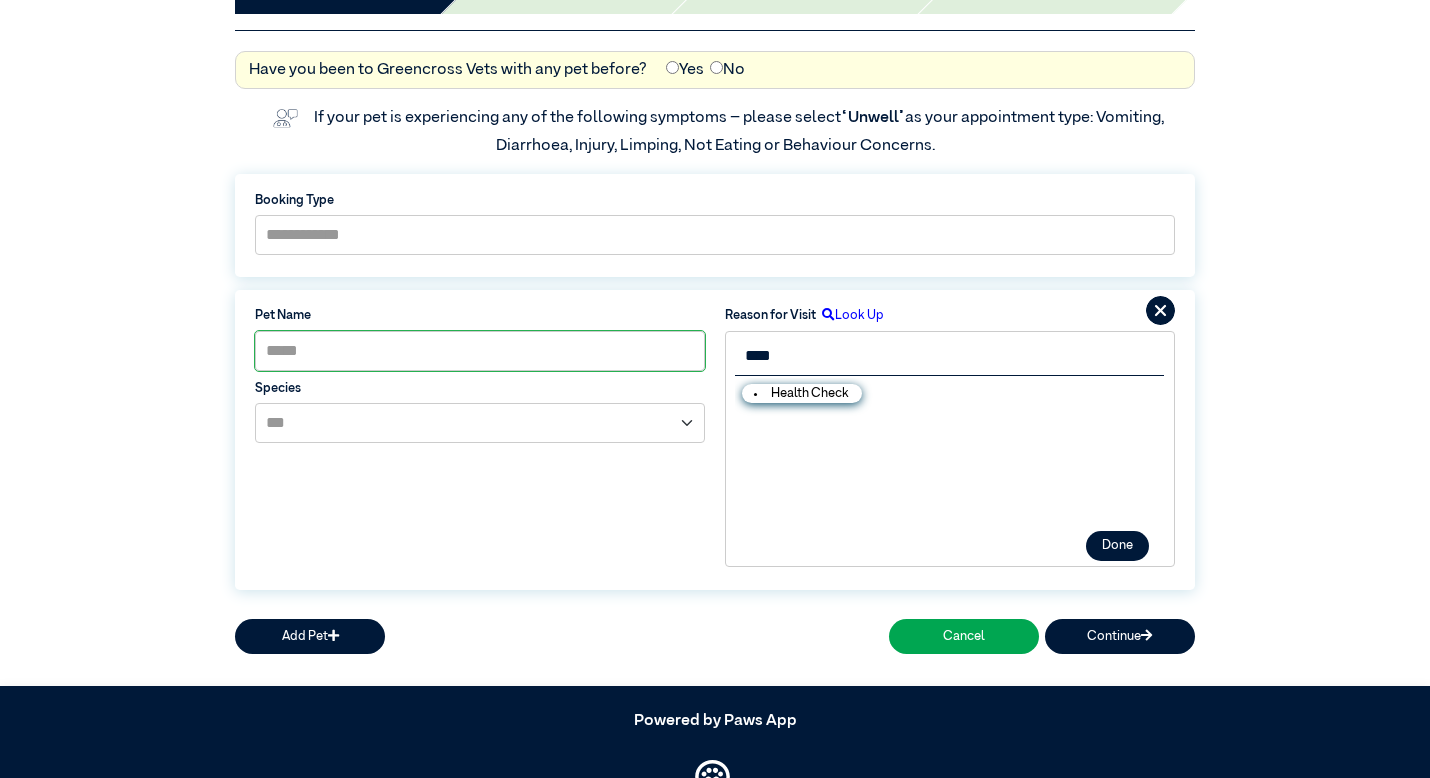 type on "****" 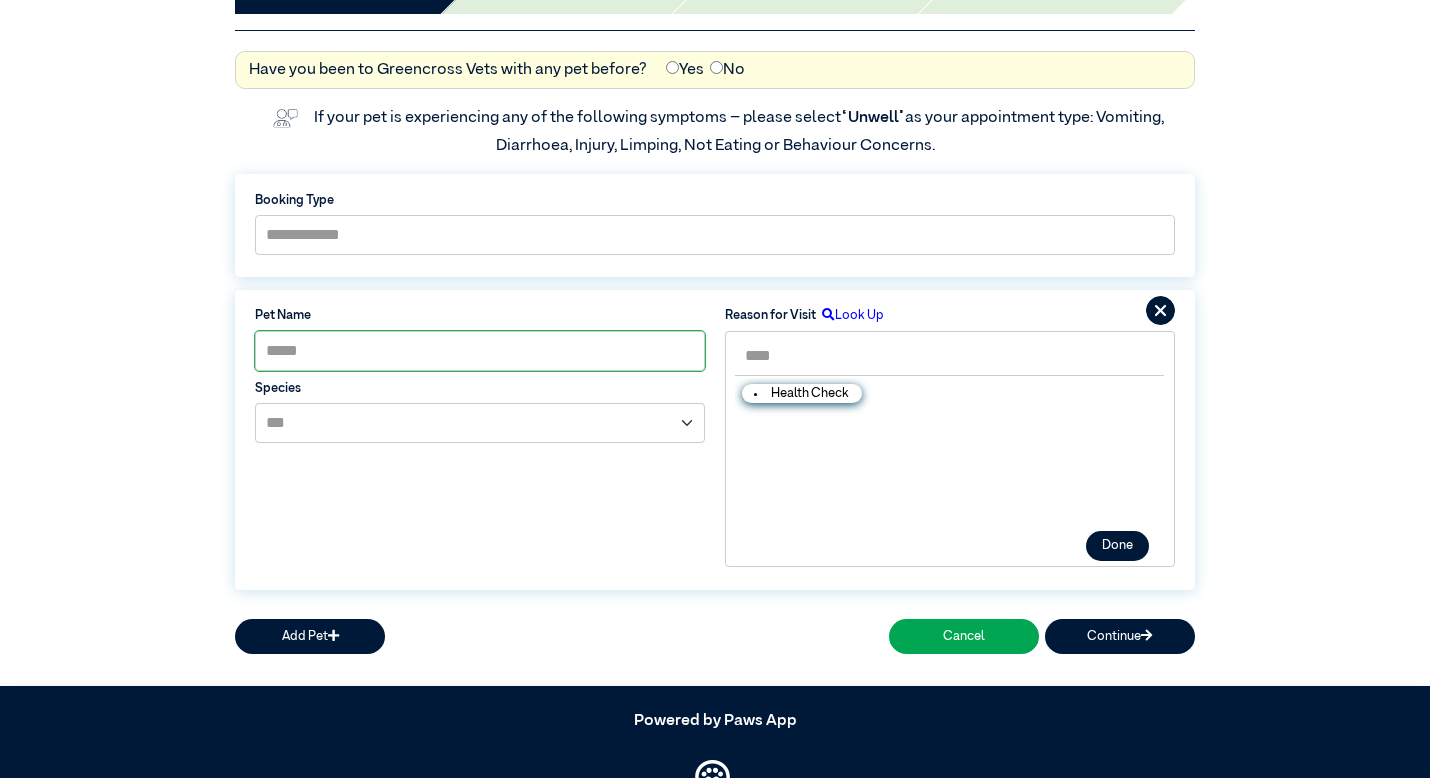 click on "Health Check" at bounding box center (802, 393) 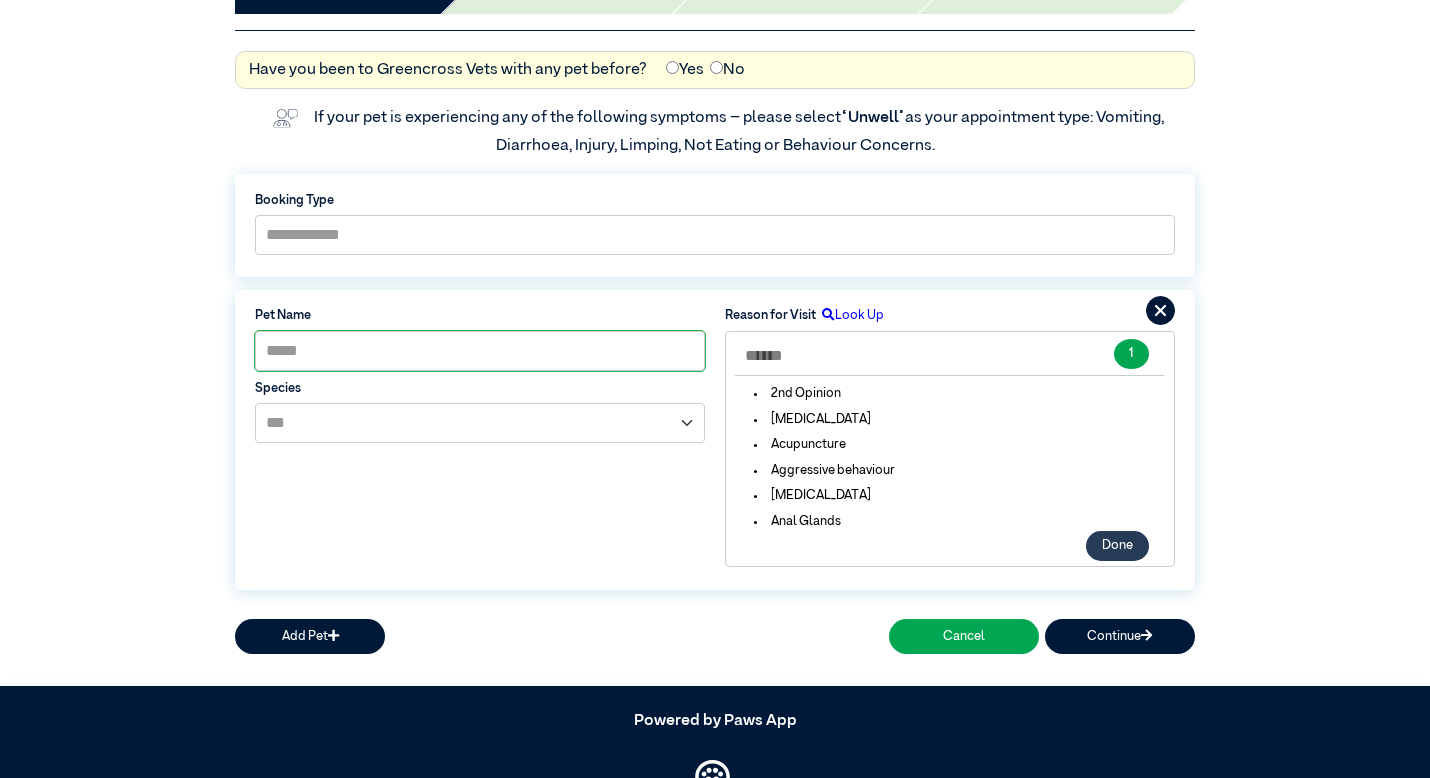 click on "Done" at bounding box center [1117, 546] 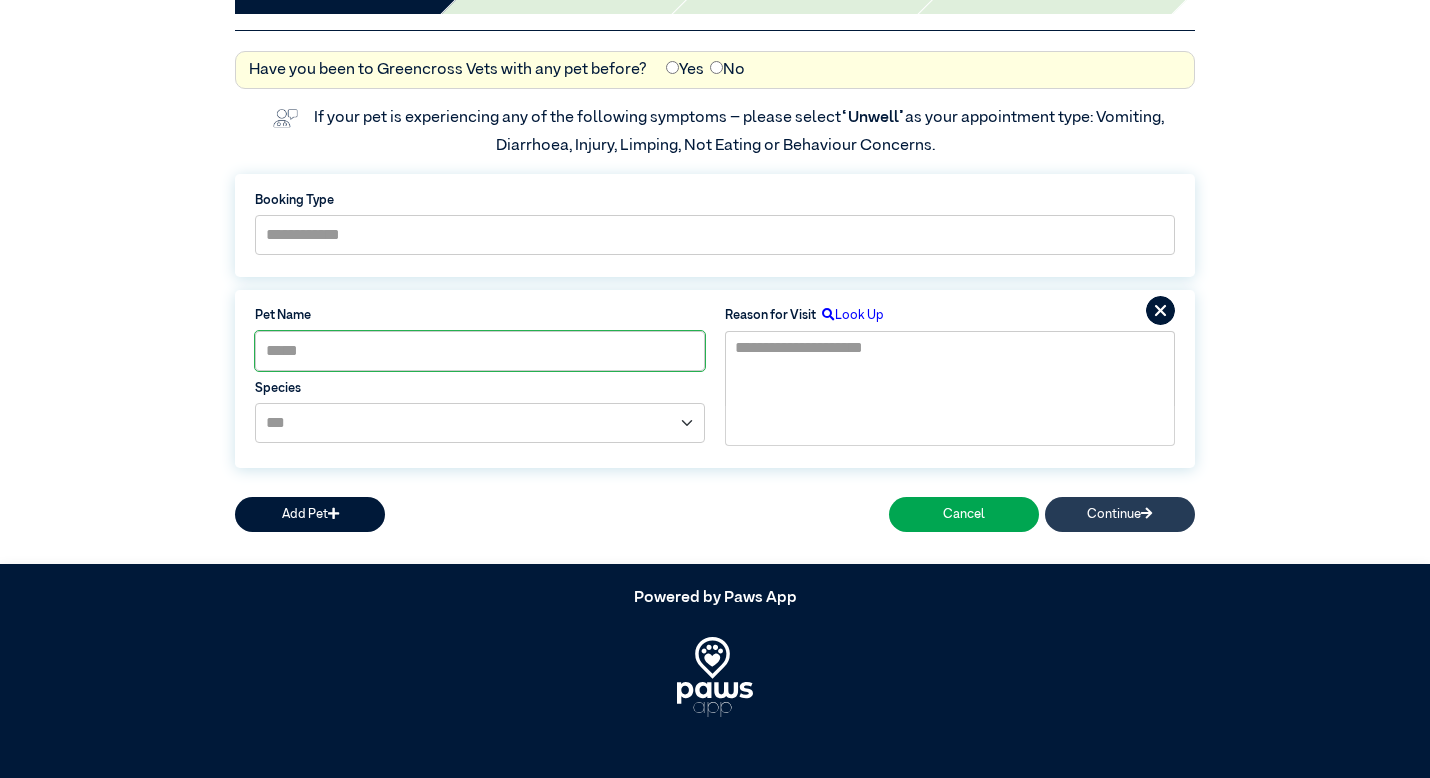 click on "Continue" at bounding box center (1120, 514) 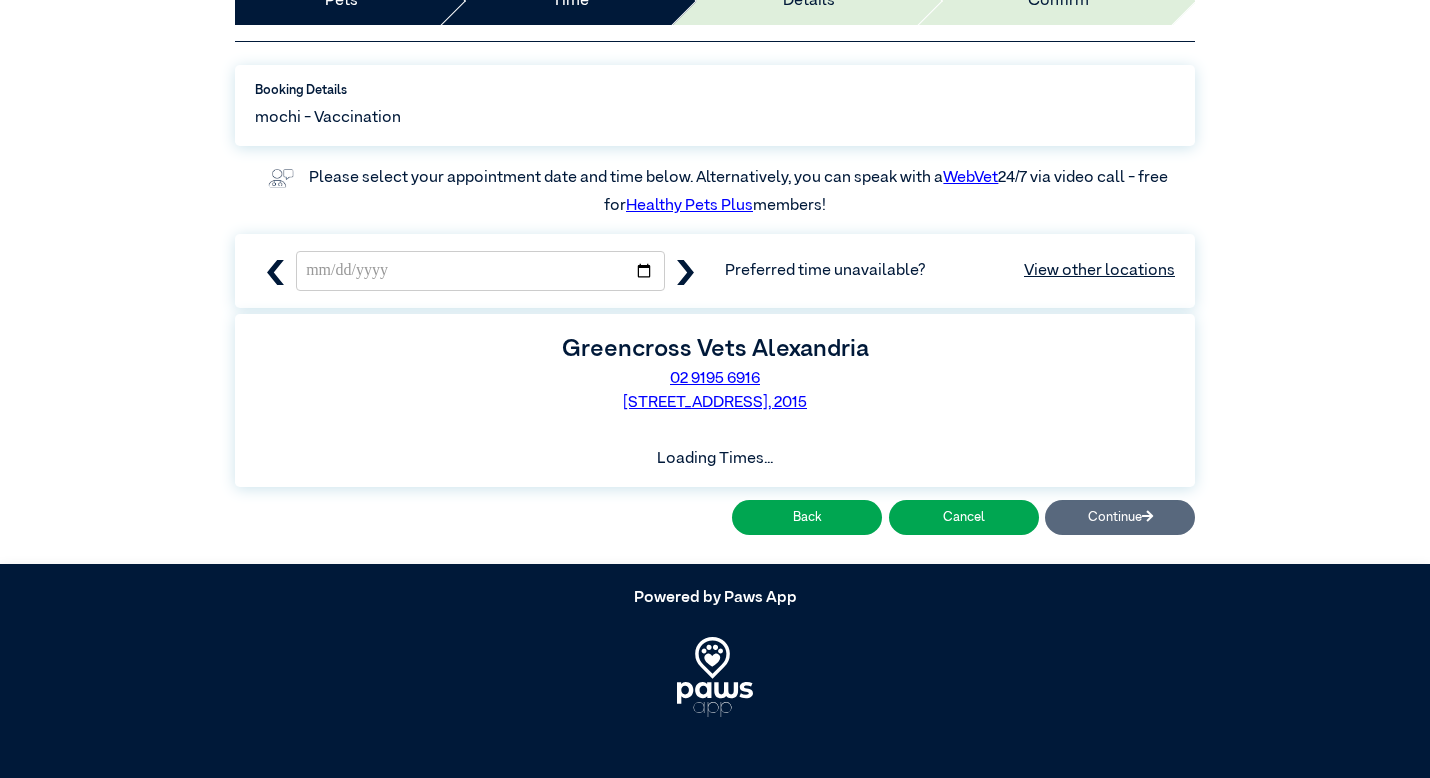 scroll, scrollTop: 196, scrollLeft: 0, axis: vertical 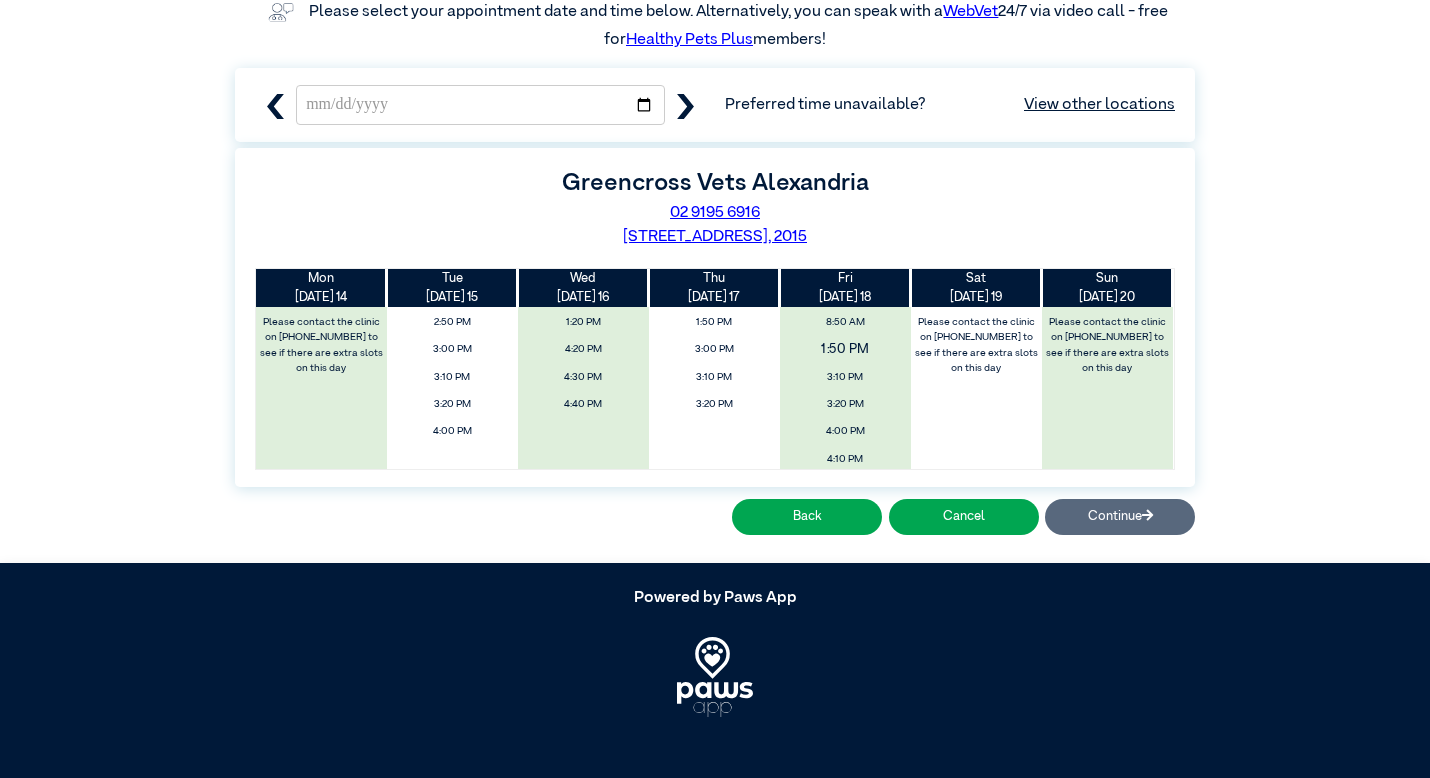 click on "1:50 PM" at bounding box center [845, 350] 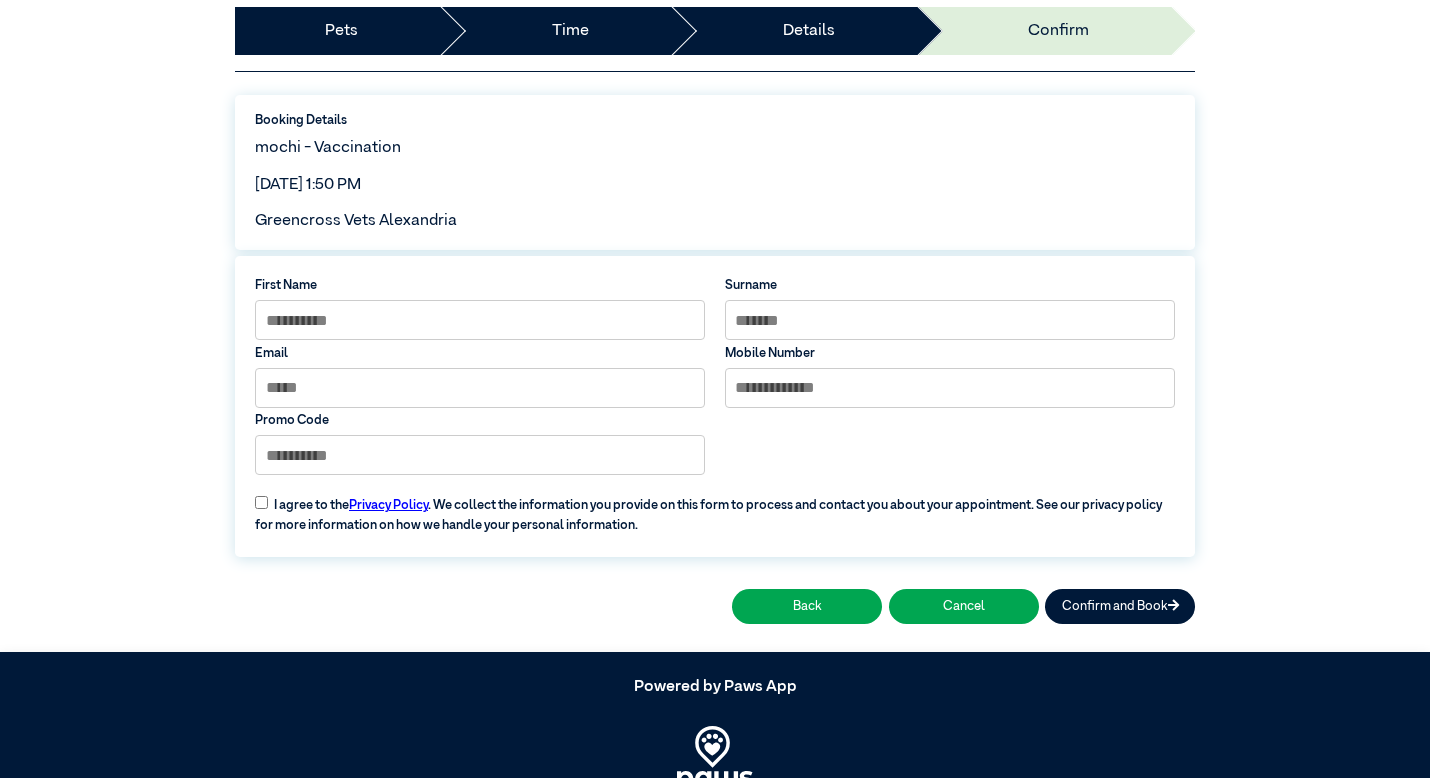 scroll, scrollTop: 153, scrollLeft: 0, axis: vertical 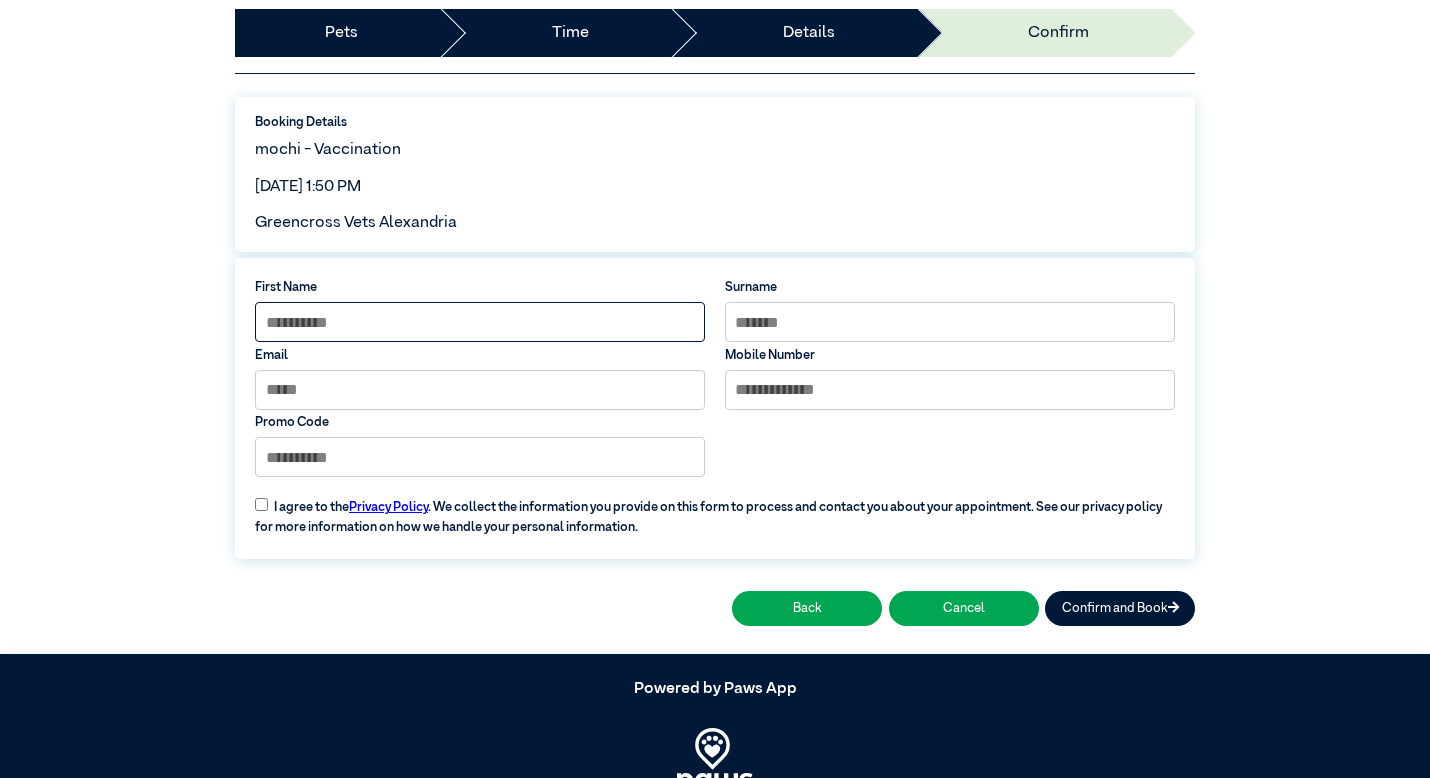 click at bounding box center (480, 322) 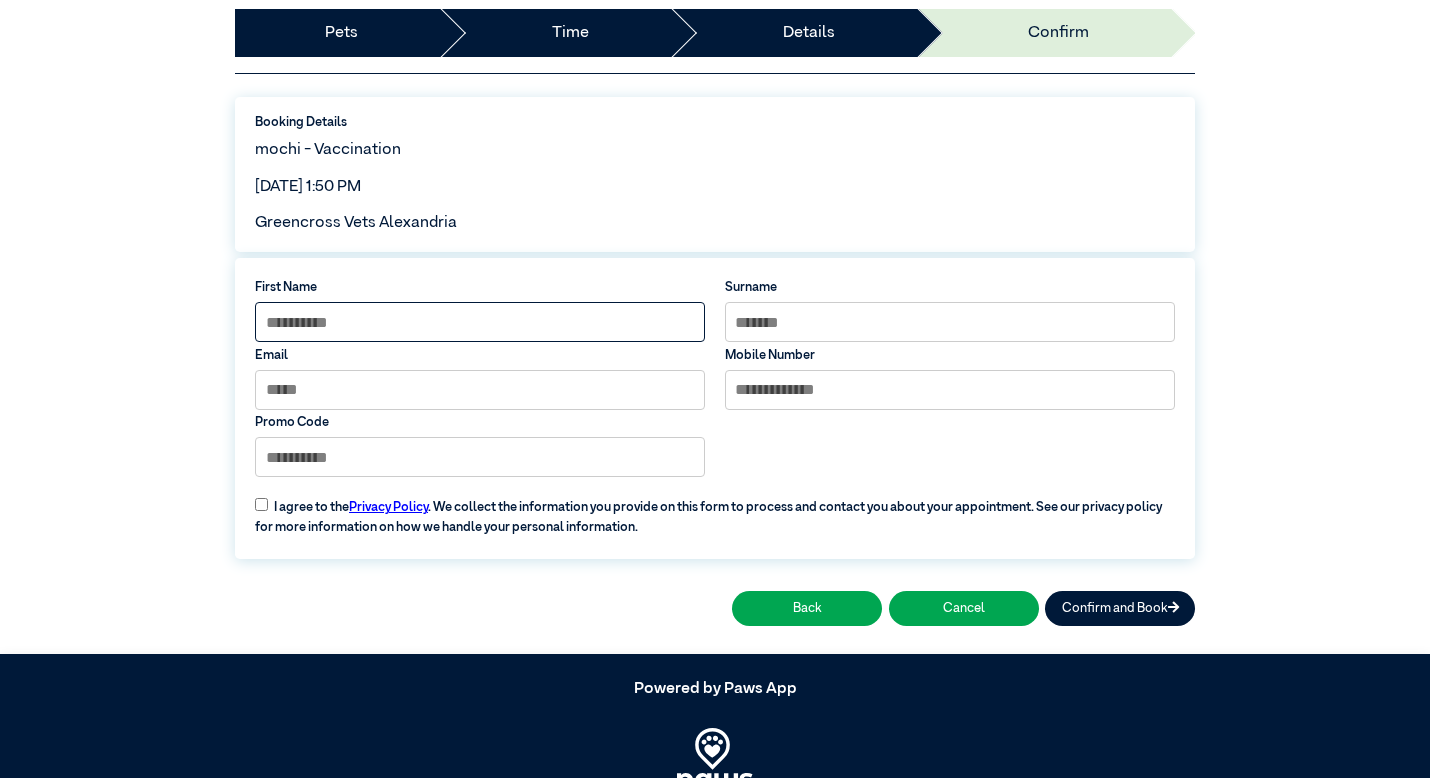 type on "****" 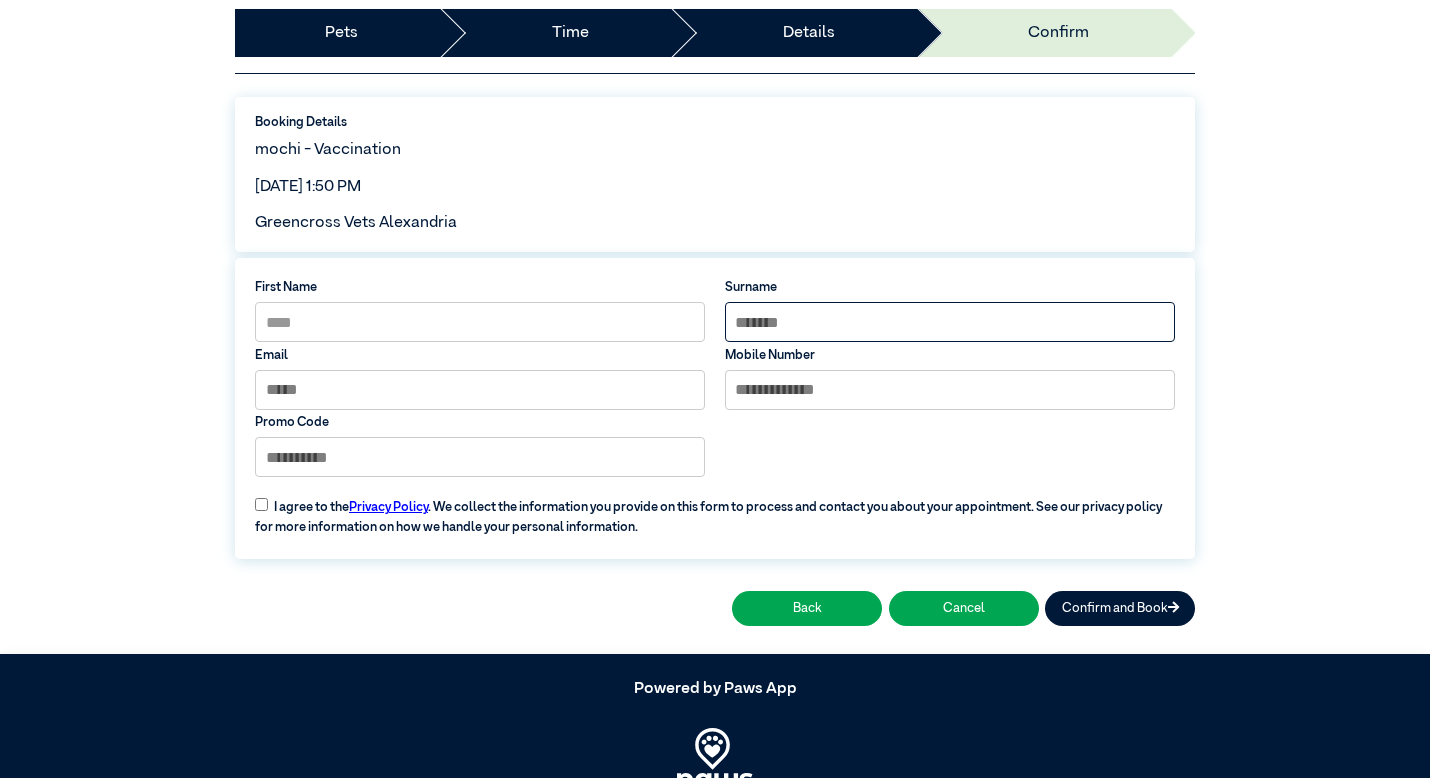type on "*****" 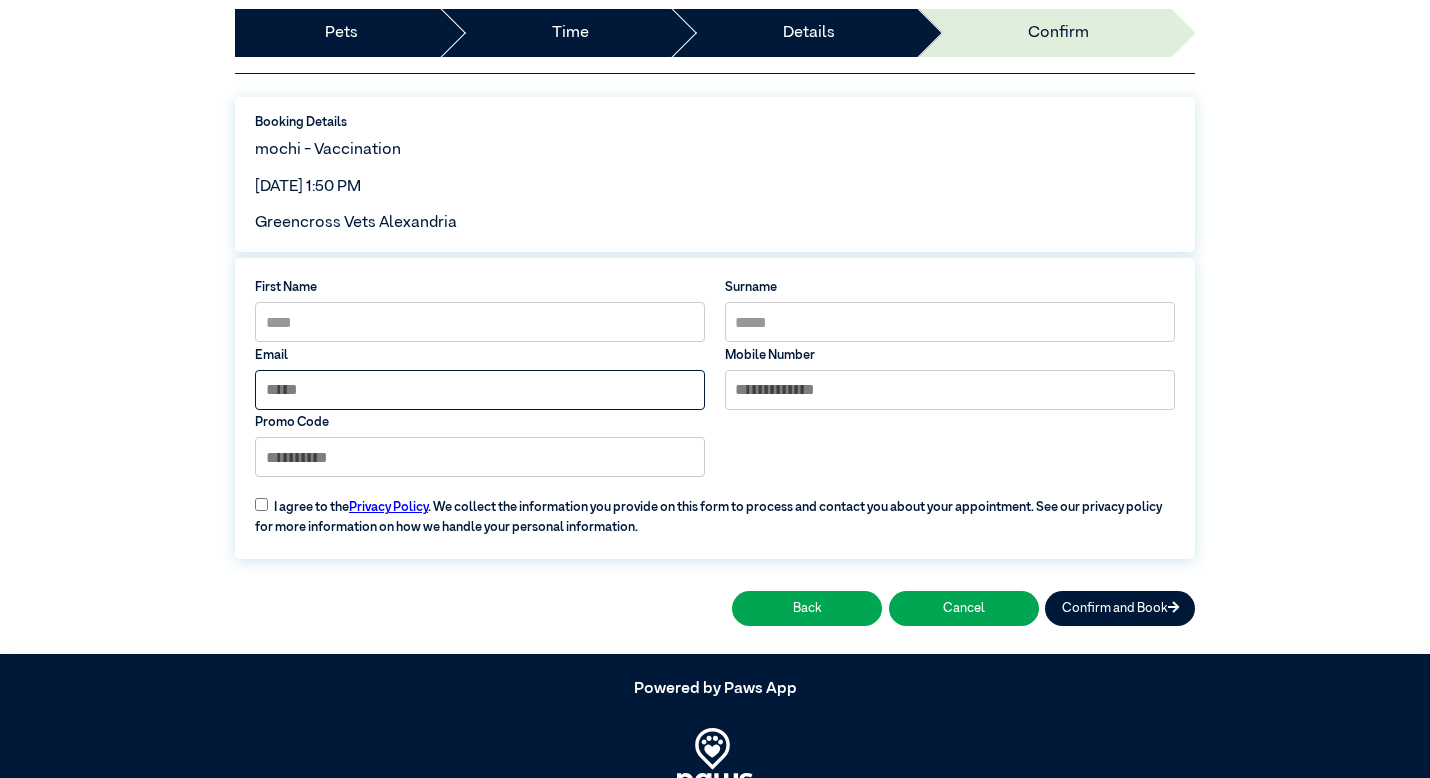 type on "**********" 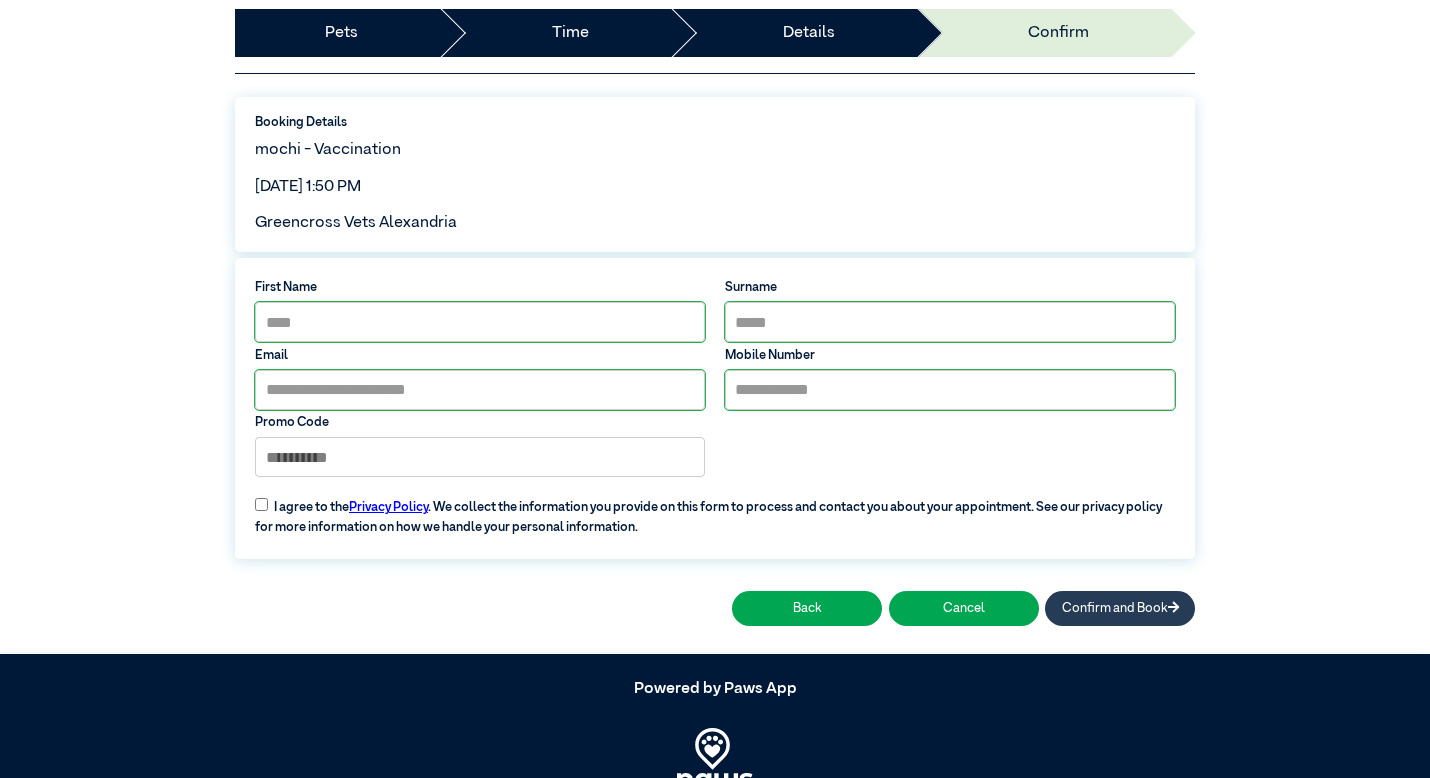click on "Confirm and Book" at bounding box center (1120, 608) 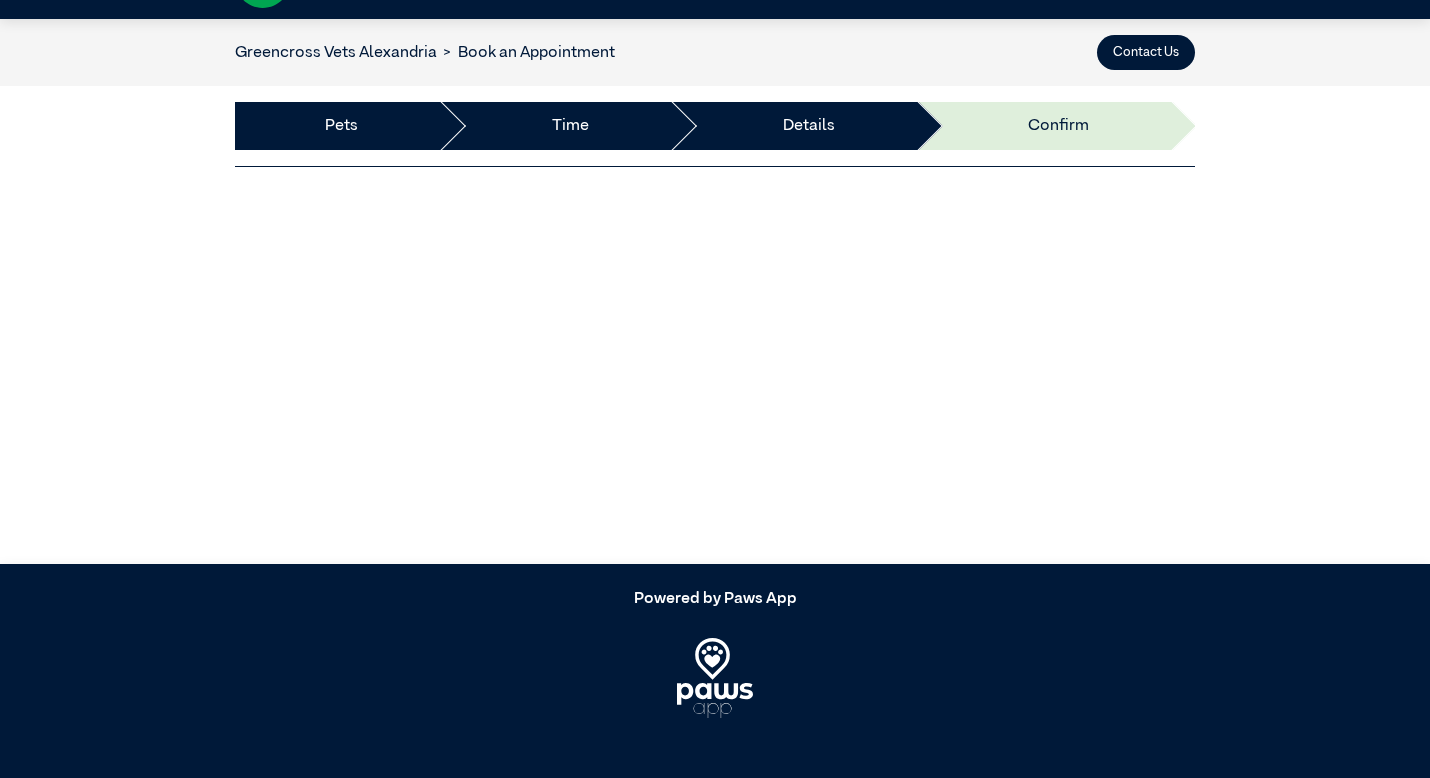 scroll, scrollTop: 60, scrollLeft: 0, axis: vertical 